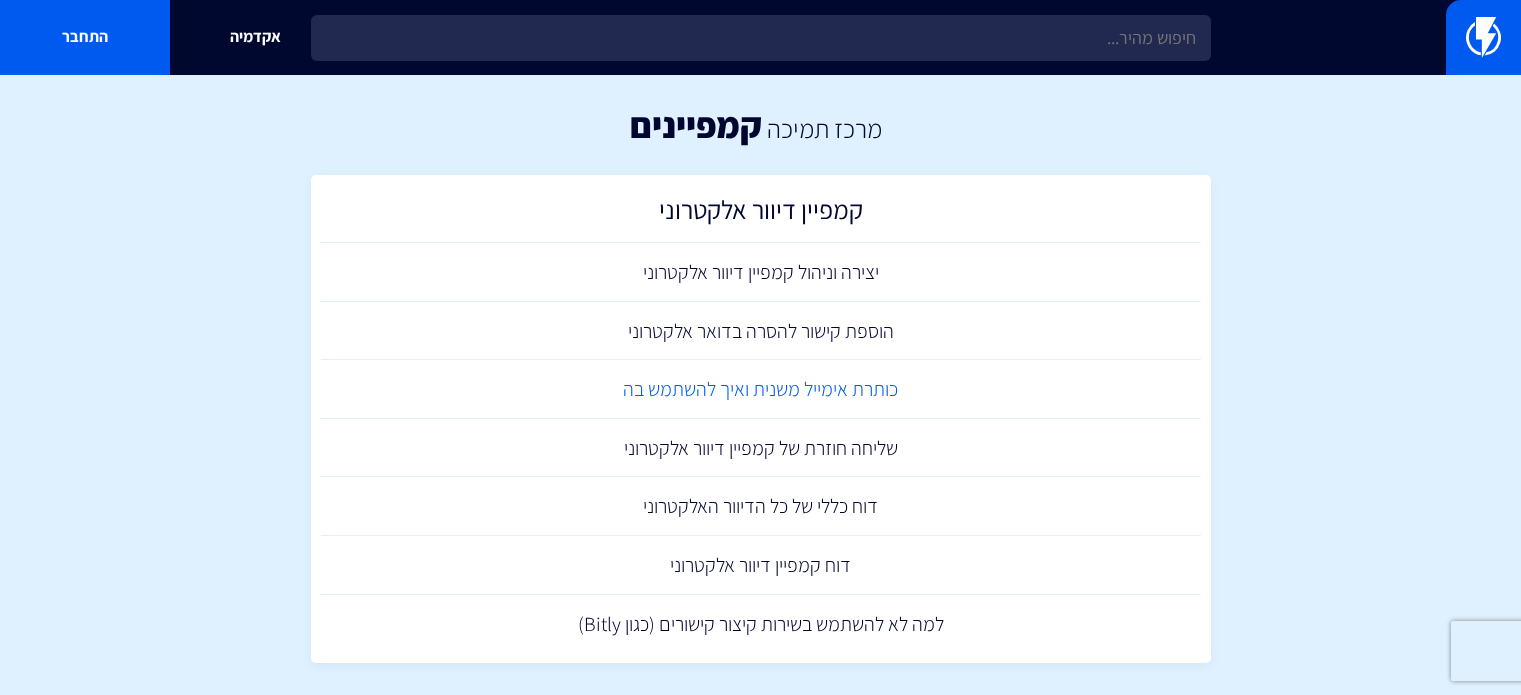 scroll, scrollTop: 0, scrollLeft: 0, axis: both 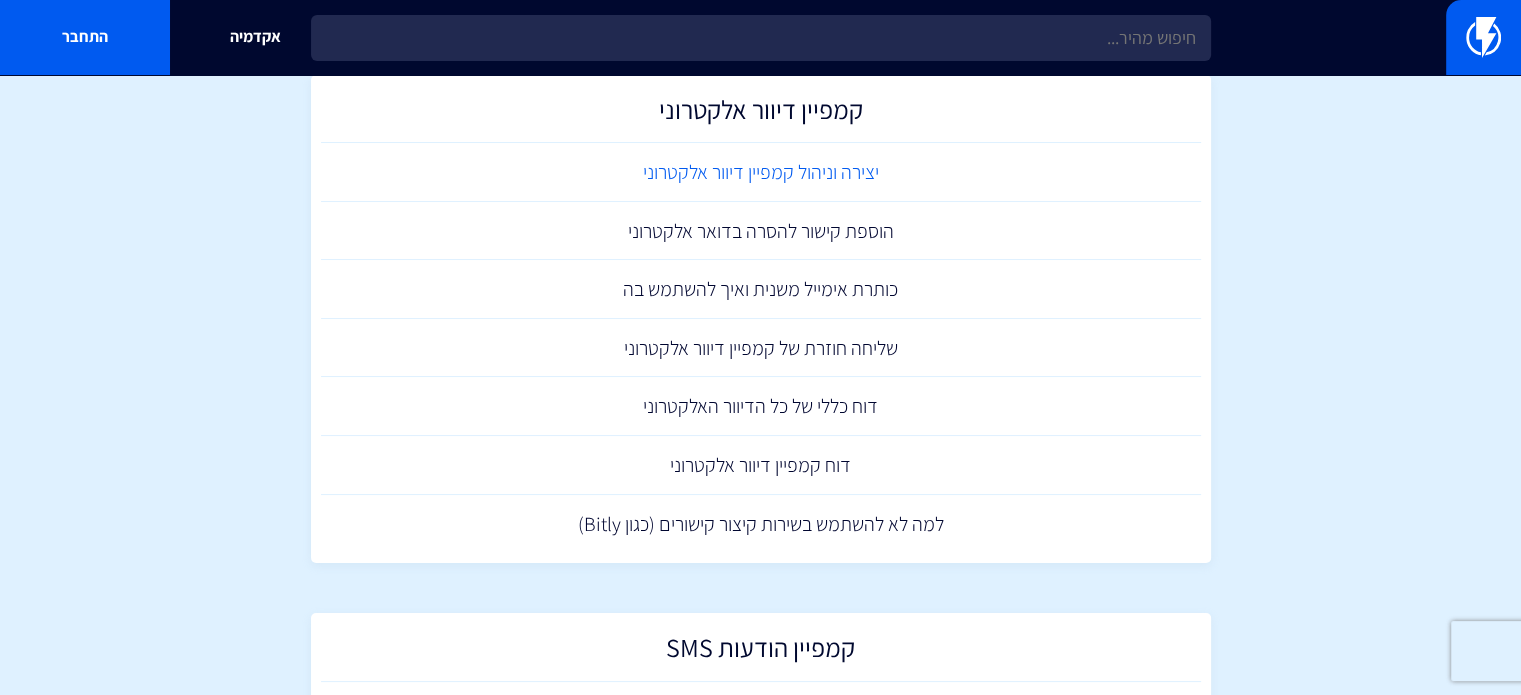 click on "יצירה וניהול קמפיין דיוור אלקטרוני" at bounding box center [761, 172] 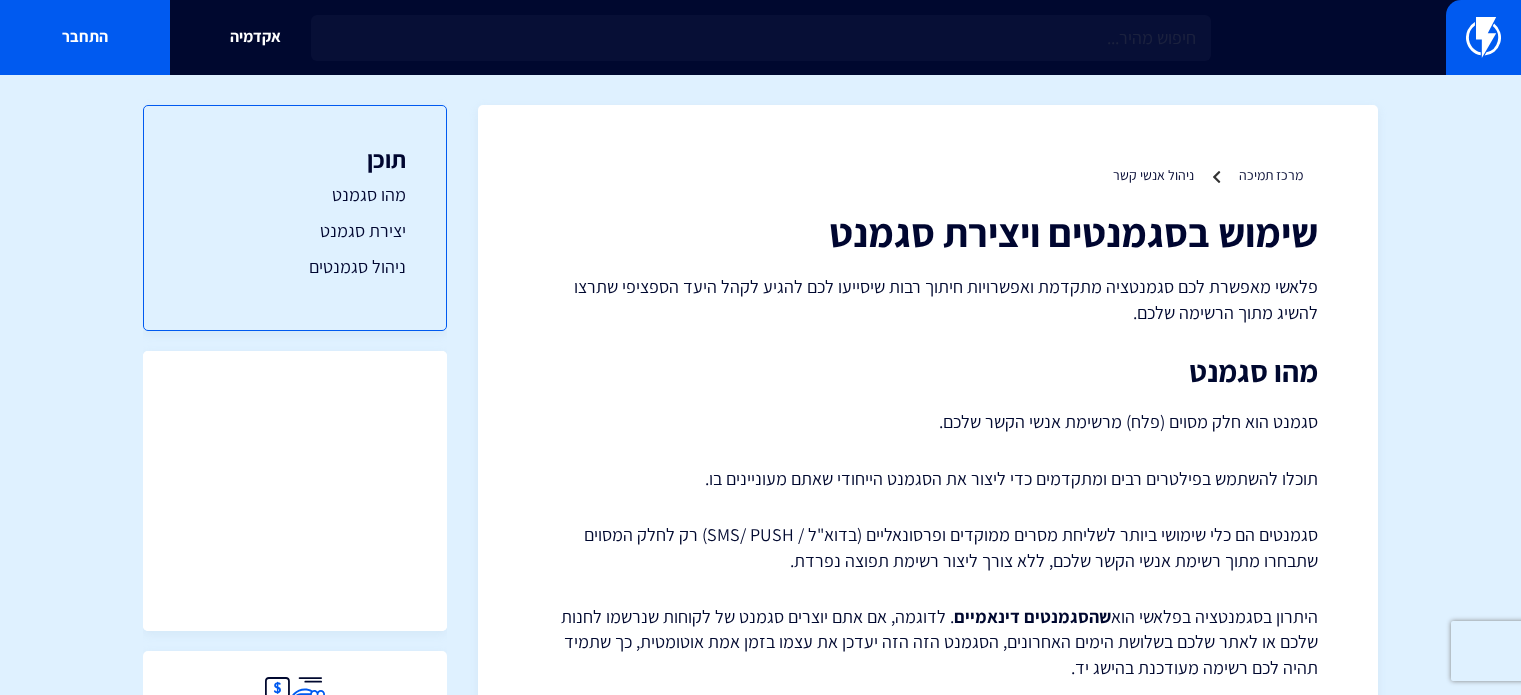 scroll, scrollTop: 0, scrollLeft: 0, axis: both 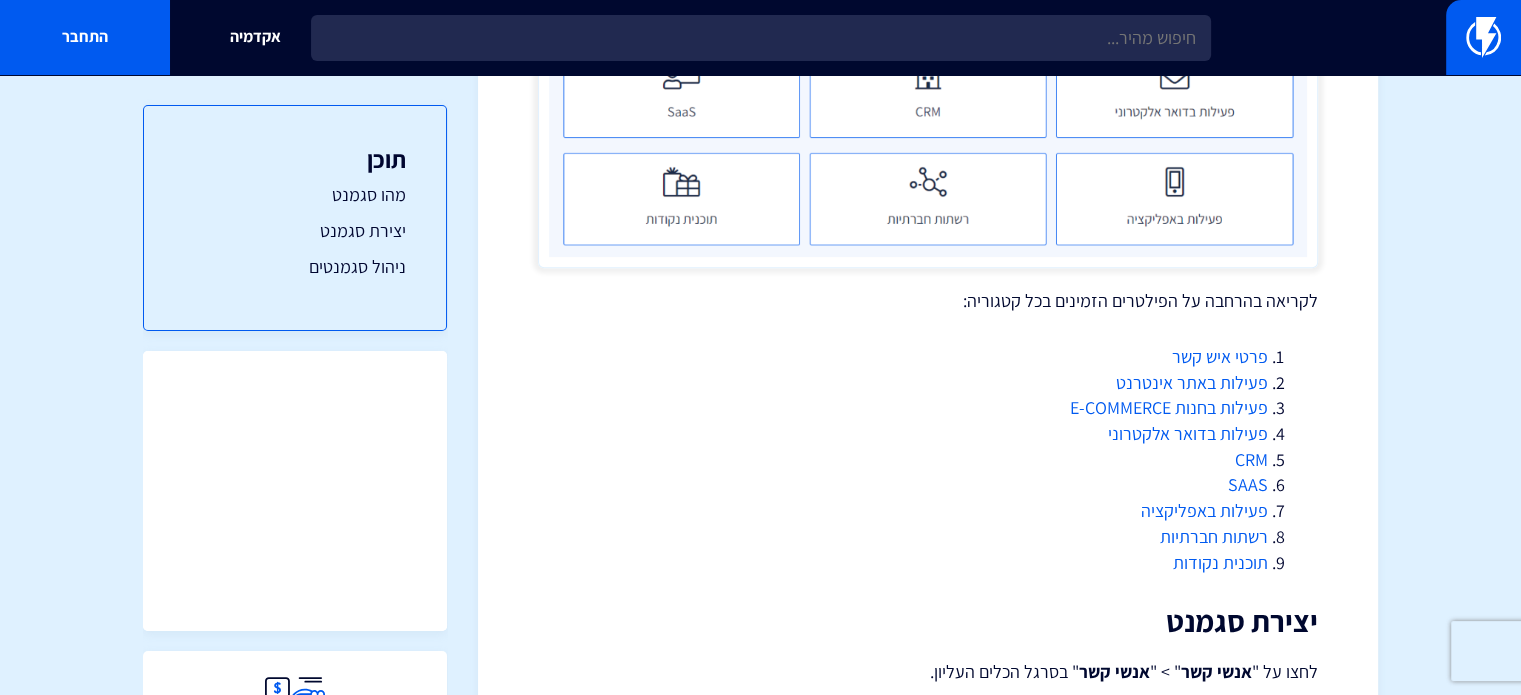 click on "פעילות באתר אינטרנט" at bounding box center [1192, 382] 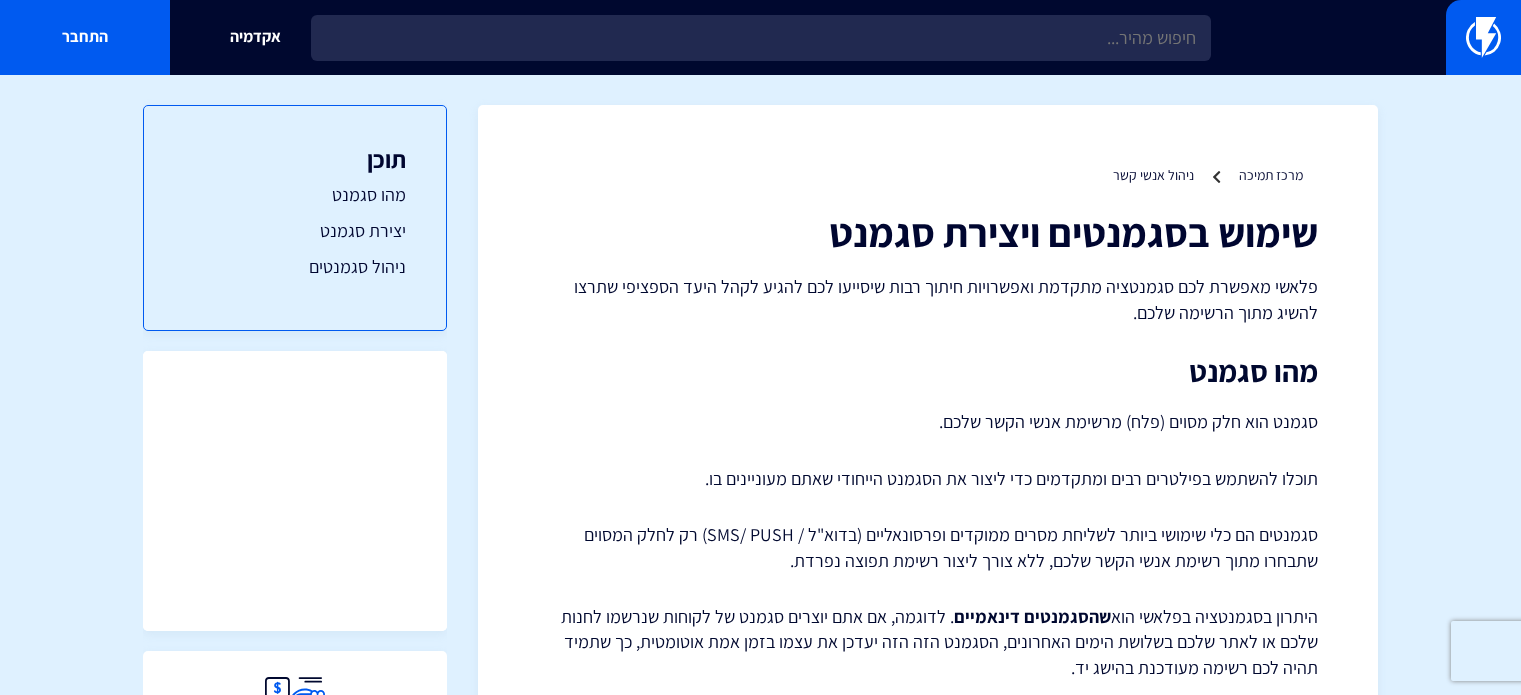 scroll, scrollTop: 848, scrollLeft: 0, axis: vertical 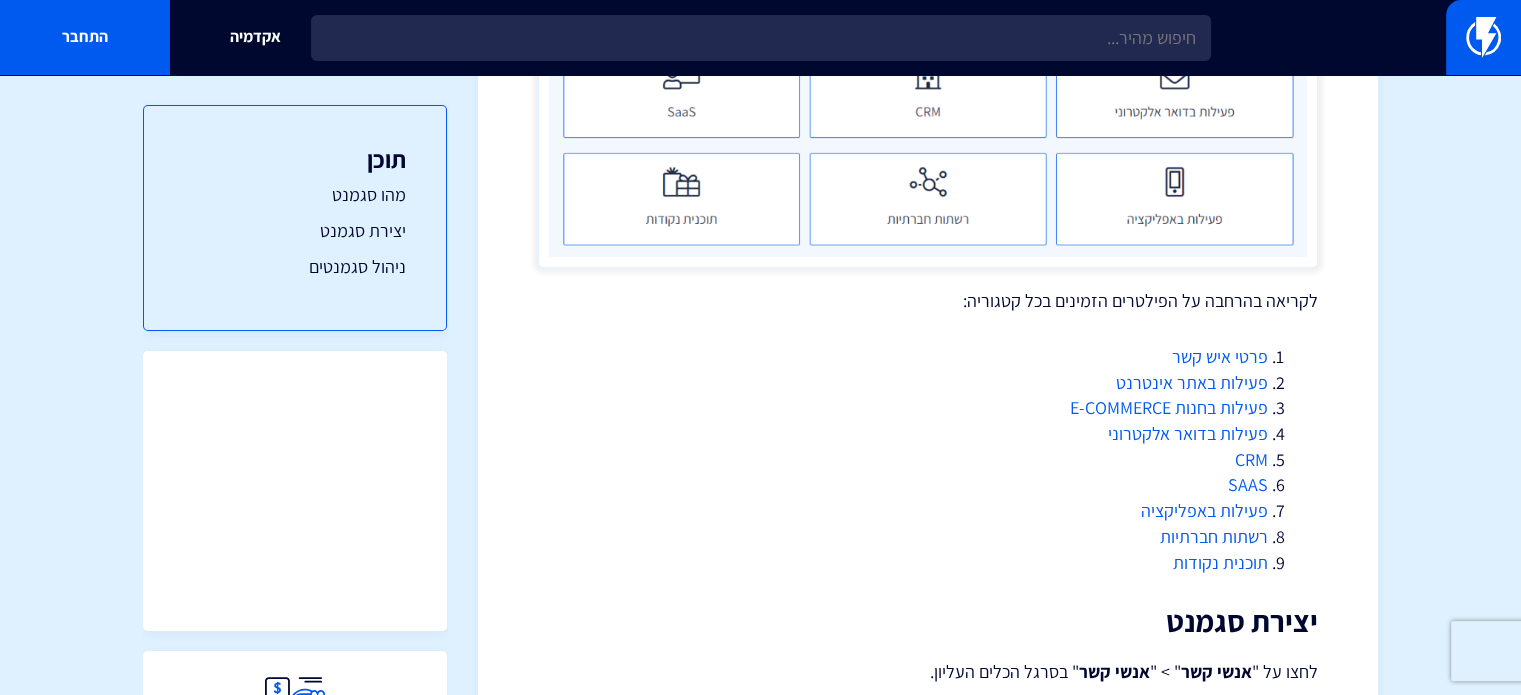 click on "פעילות בחנות E-COMMERCE" at bounding box center [1169, 407] 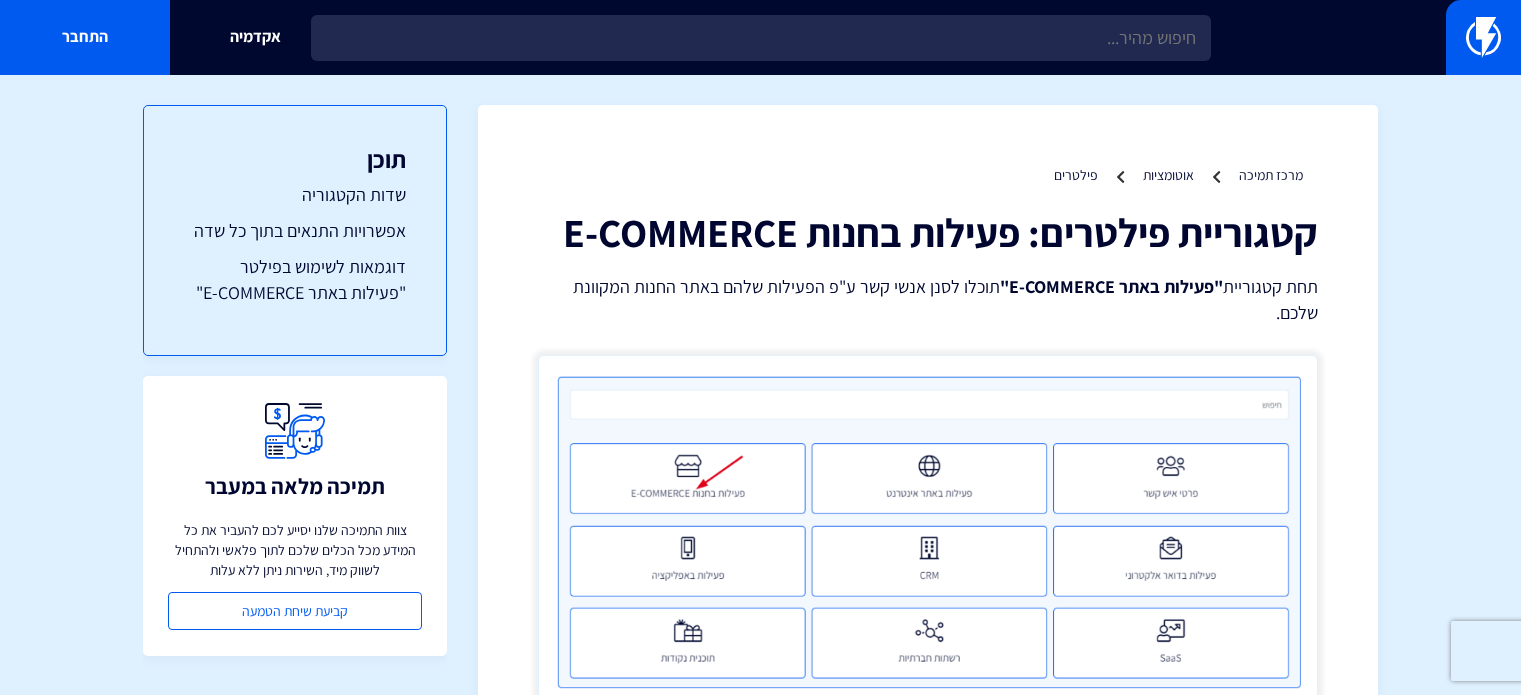 scroll, scrollTop: 0, scrollLeft: 0, axis: both 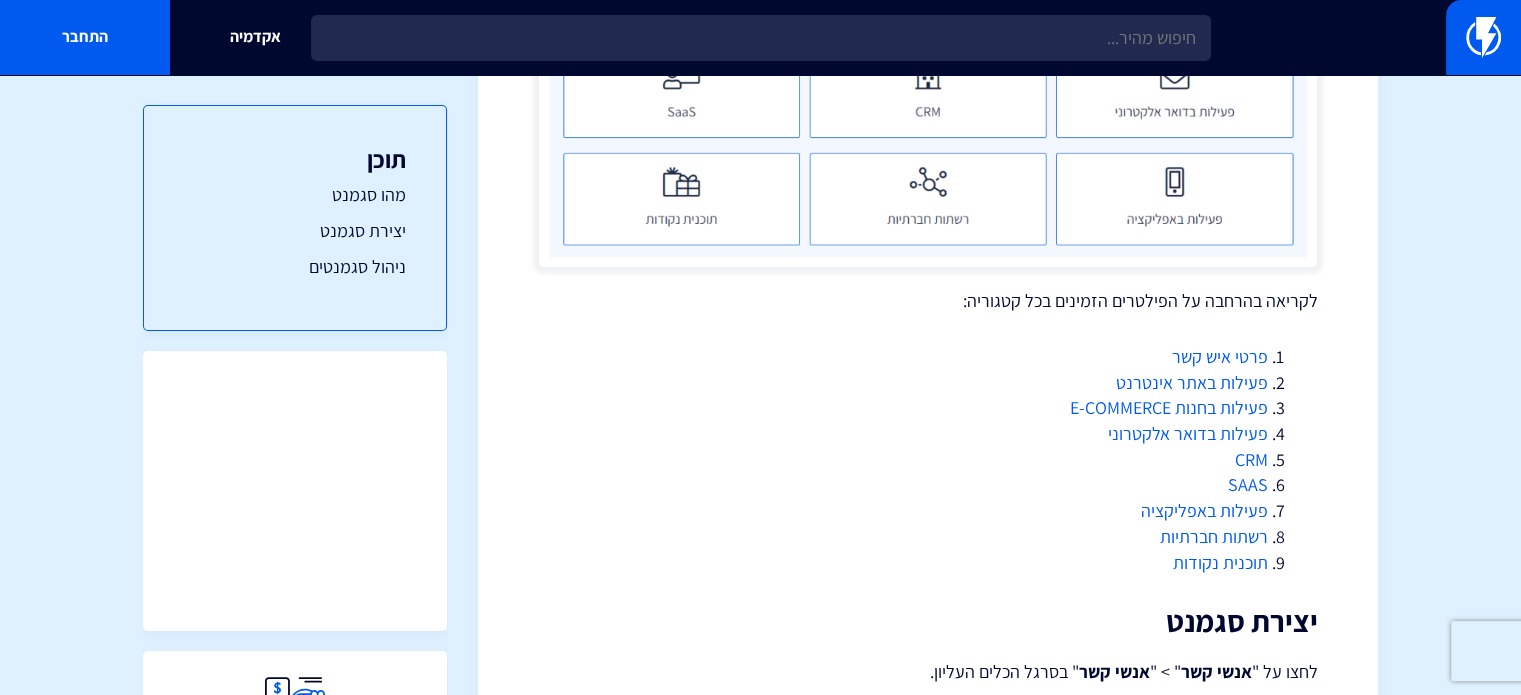 click on "פעילות בדואר אלקטרוני" at bounding box center [1188, 433] 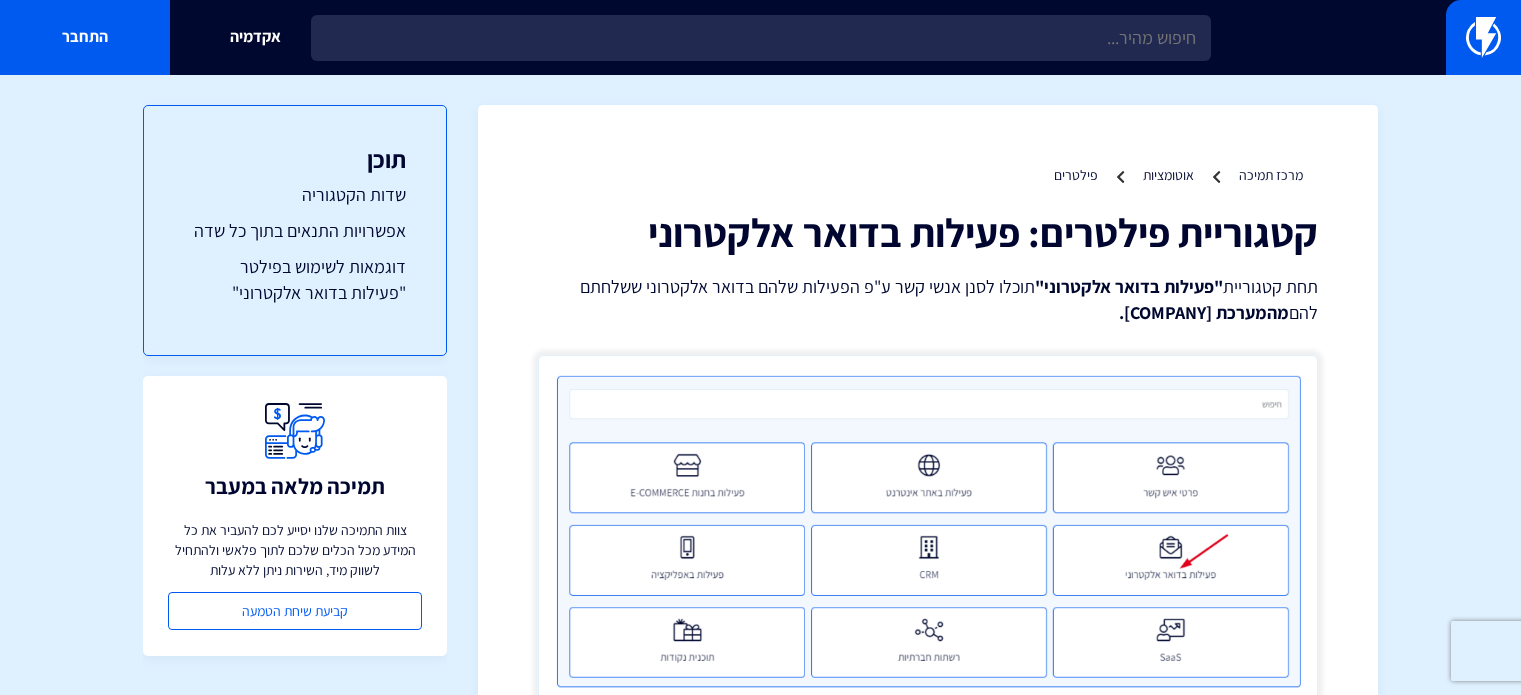 scroll, scrollTop: 75, scrollLeft: 0, axis: vertical 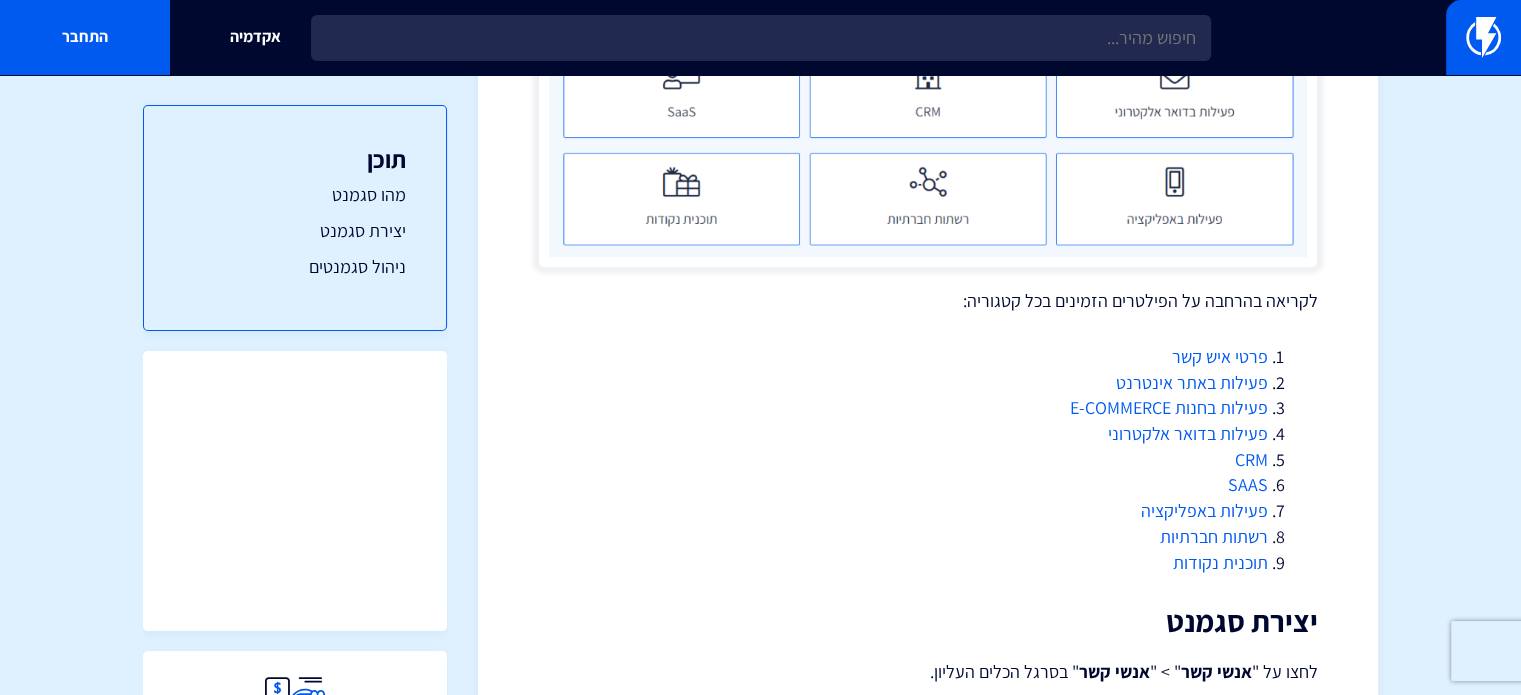 click on "CRM" at bounding box center [1251, 459] 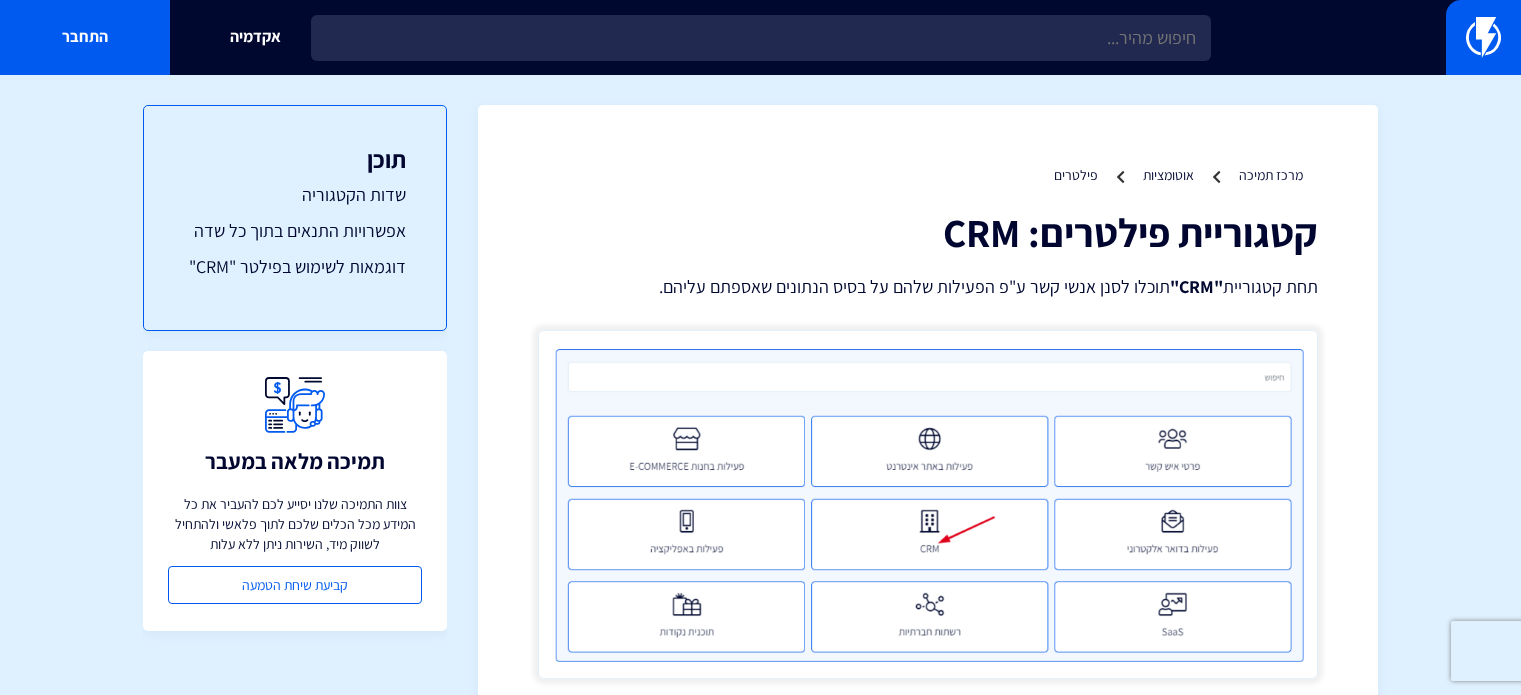 scroll, scrollTop: 0, scrollLeft: 0, axis: both 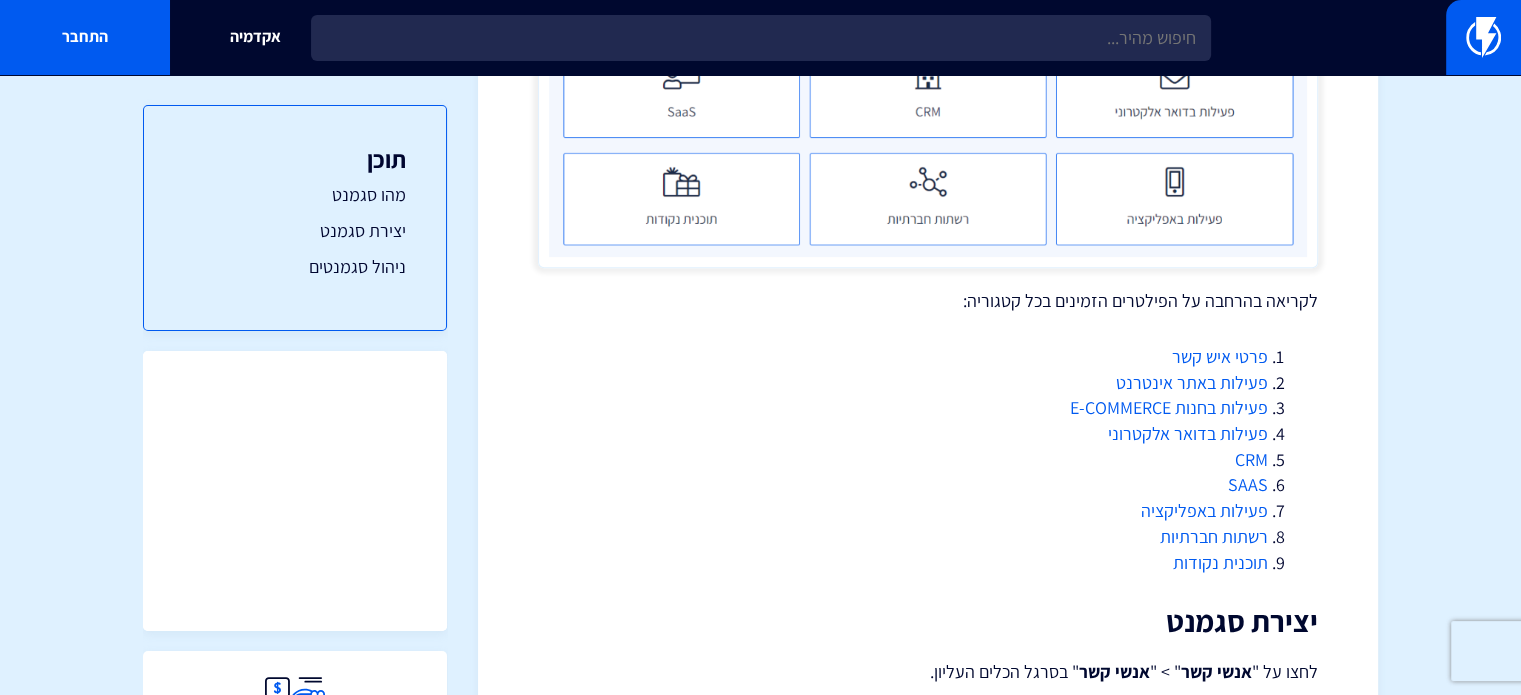 click on "SAAS" at bounding box center [1248, 484] 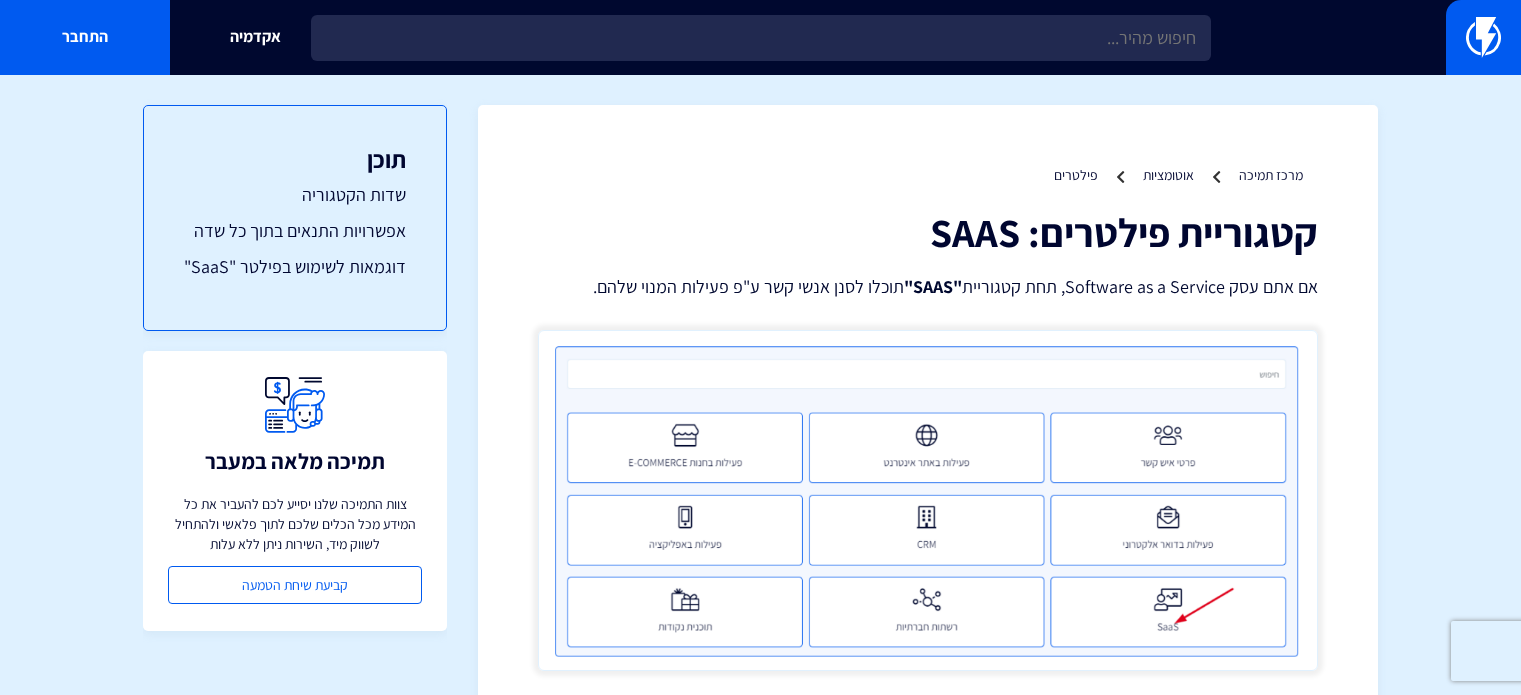 scroll, scrollTop: 0, scrollLeft: 0, axis: both 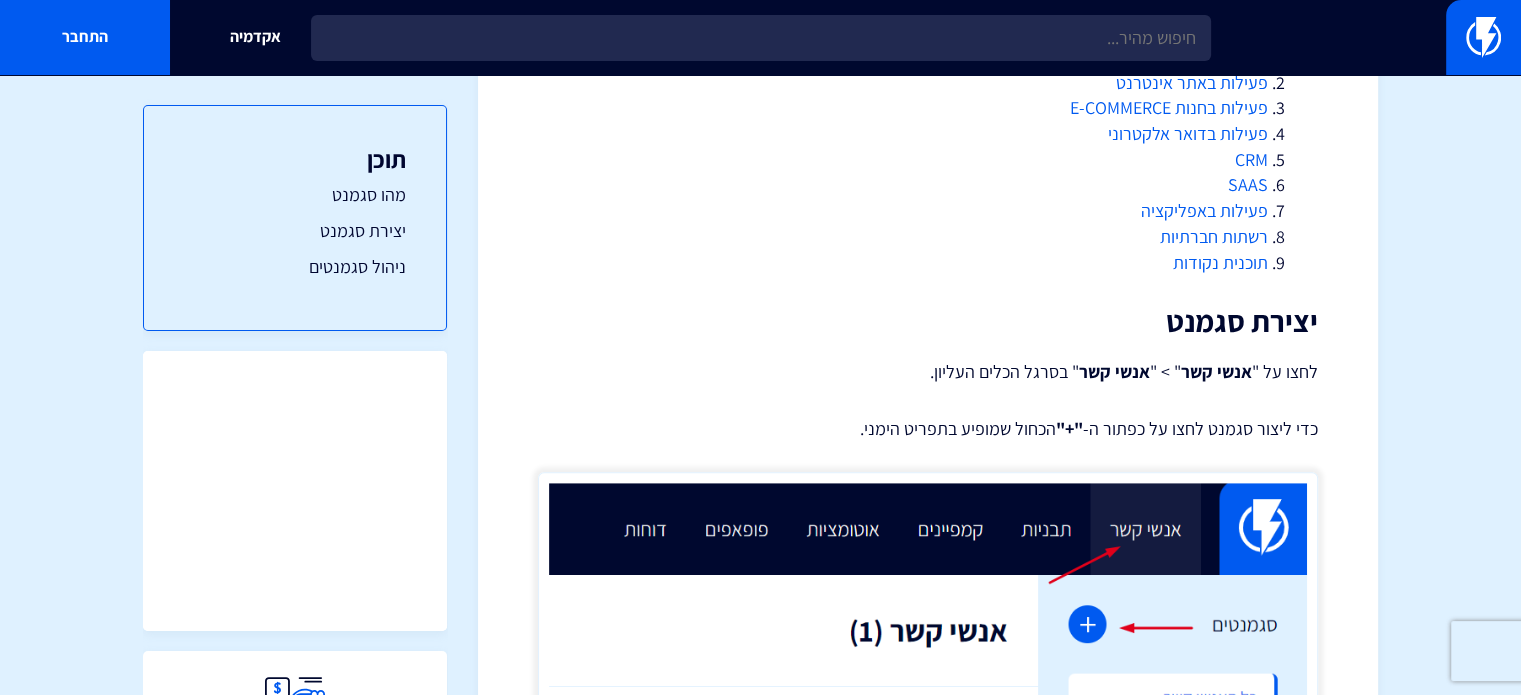 click on "פעילות באפליקציה" at bounding box center (1204, 210) 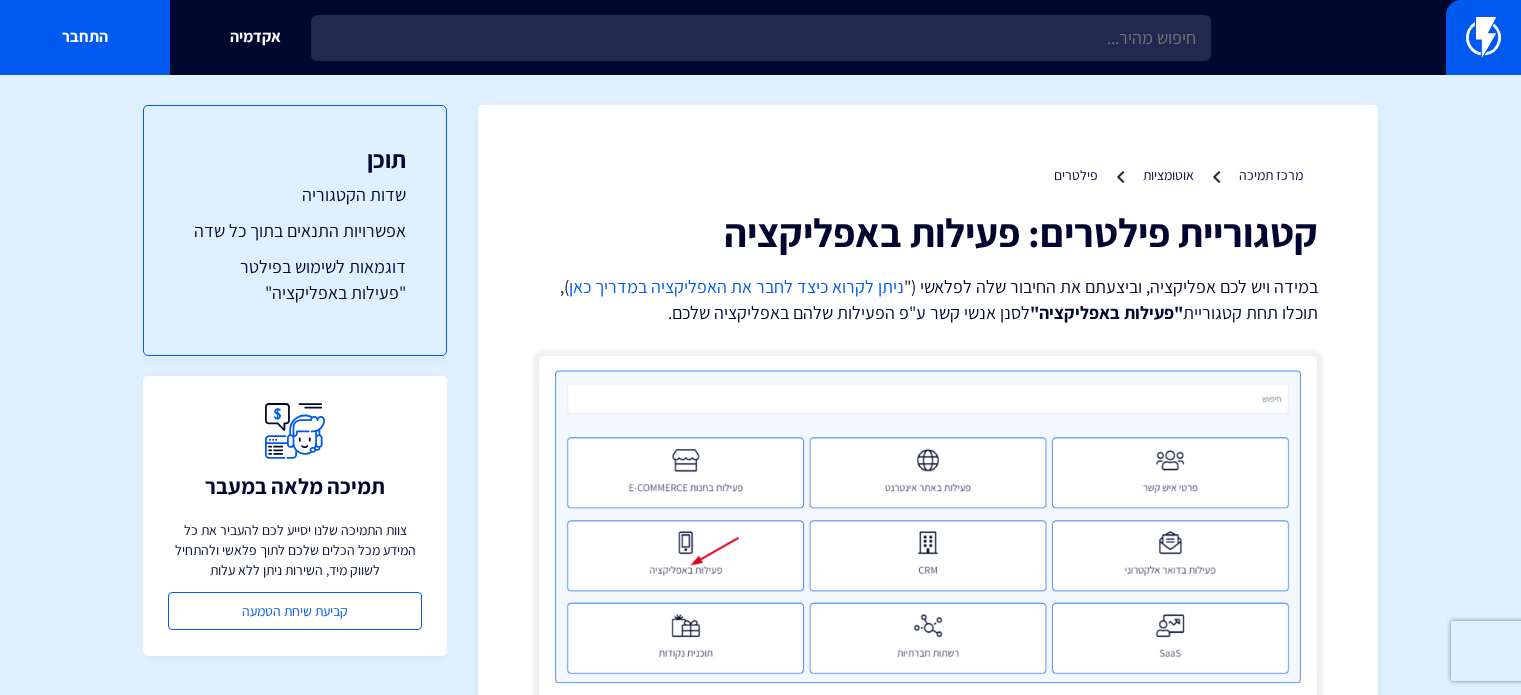 scroll, scrollTop: 0, scrollLeft: 0, axis: both 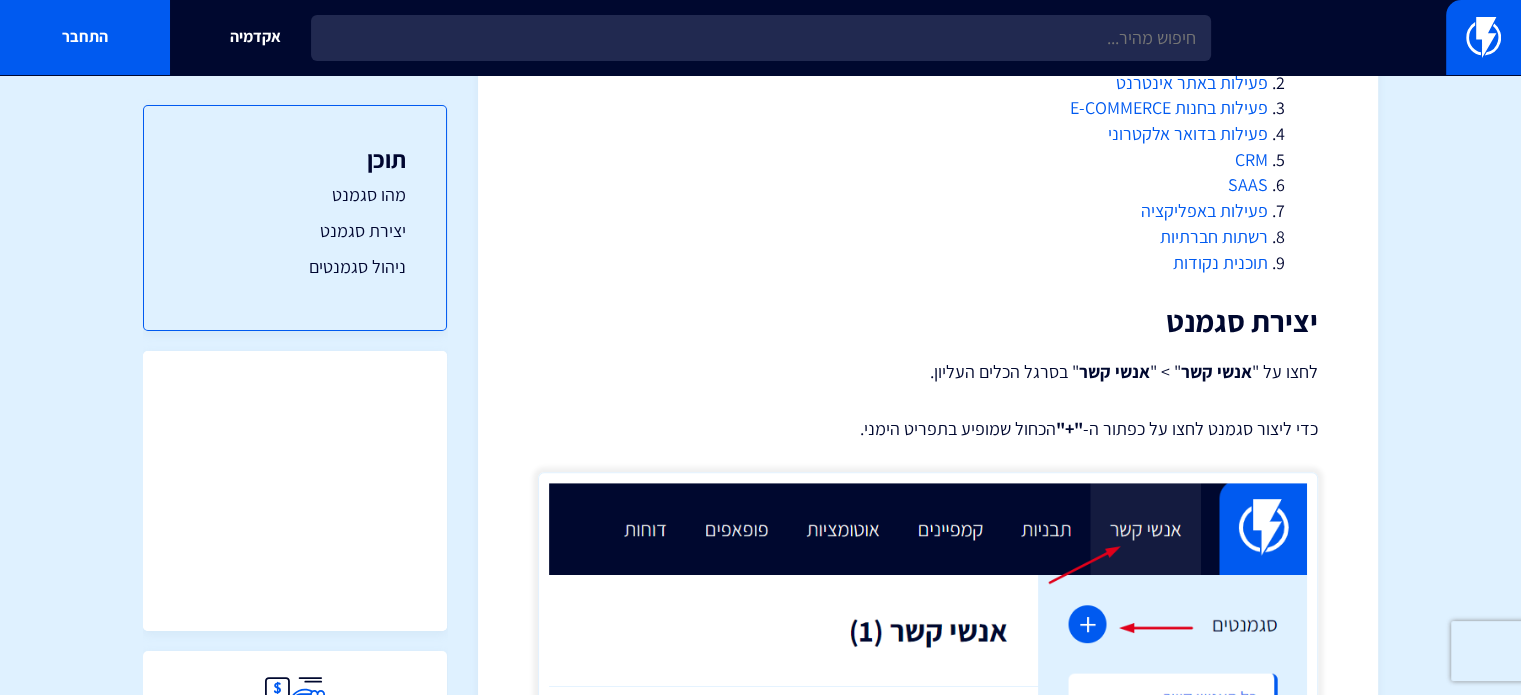 click on "רשתות חברתיות" at bounding box center [1214, 236] 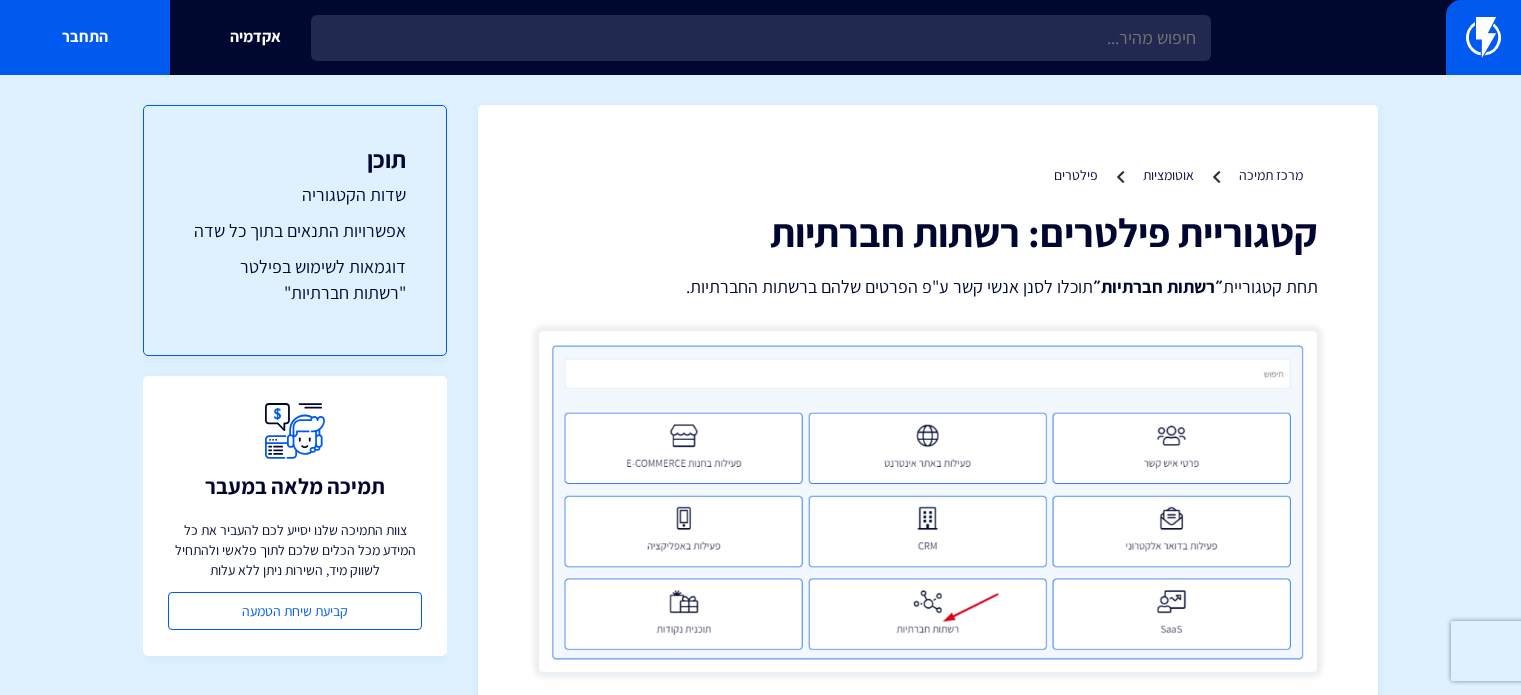 scroll, scrollTop: 0, scrollLeft: 0, axis: both 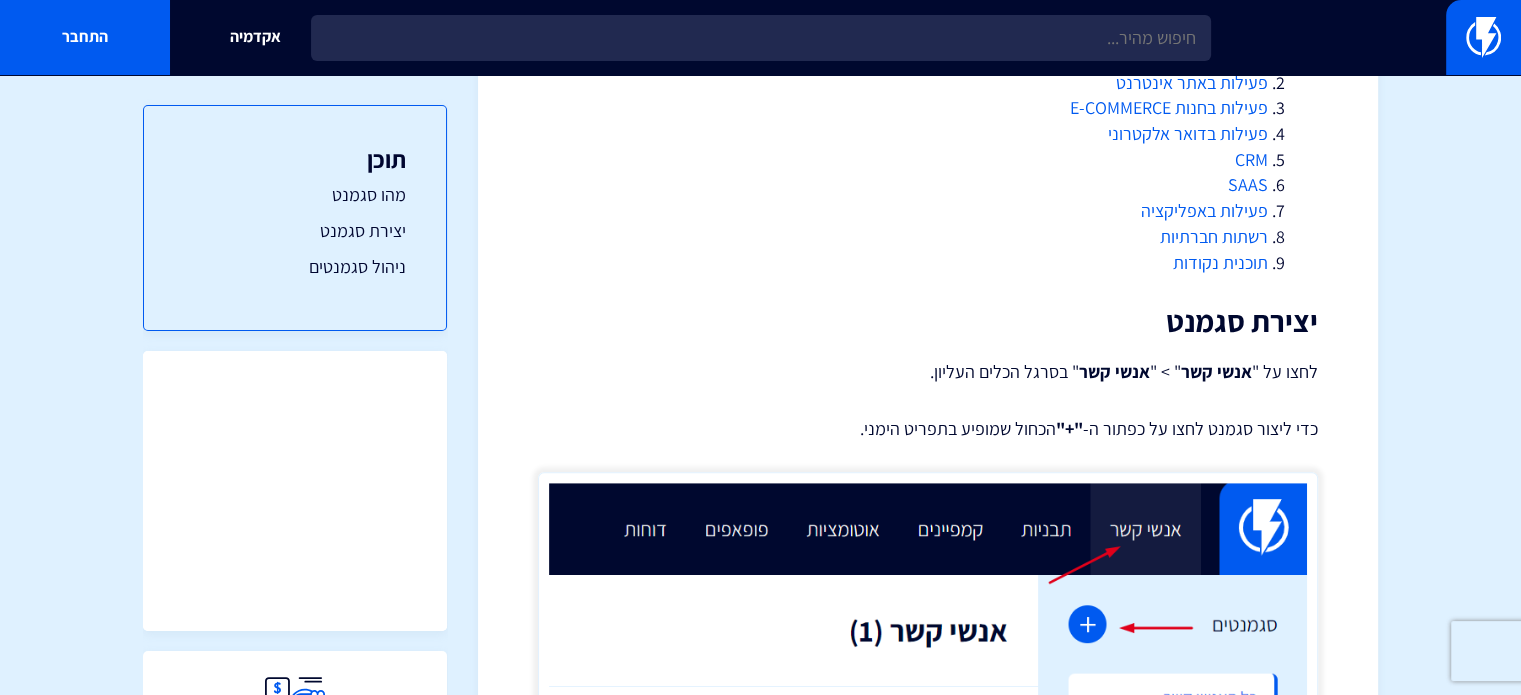 click on "תוכנית נקודות" at bounding box center [1220, 262] 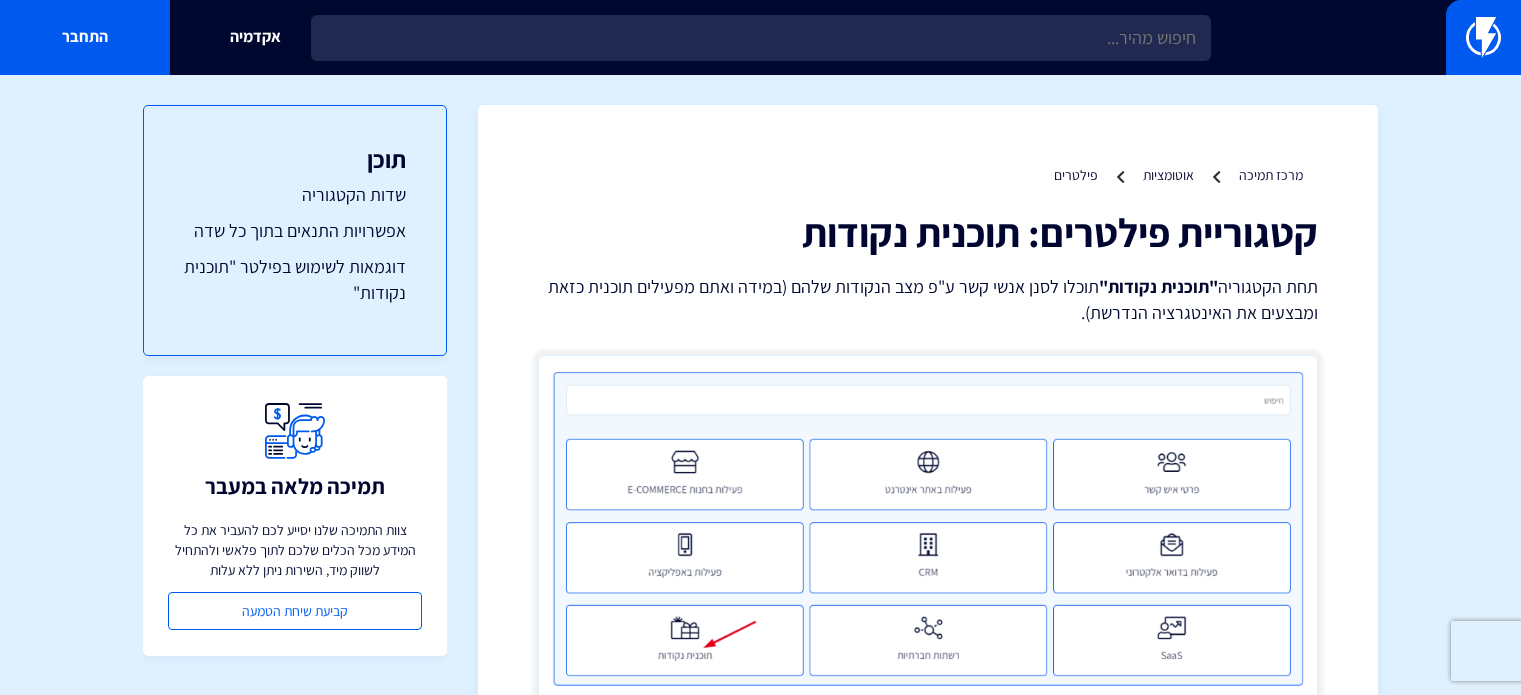 scroll, scrollTop: 0, scrollLeft: 0, axis: both 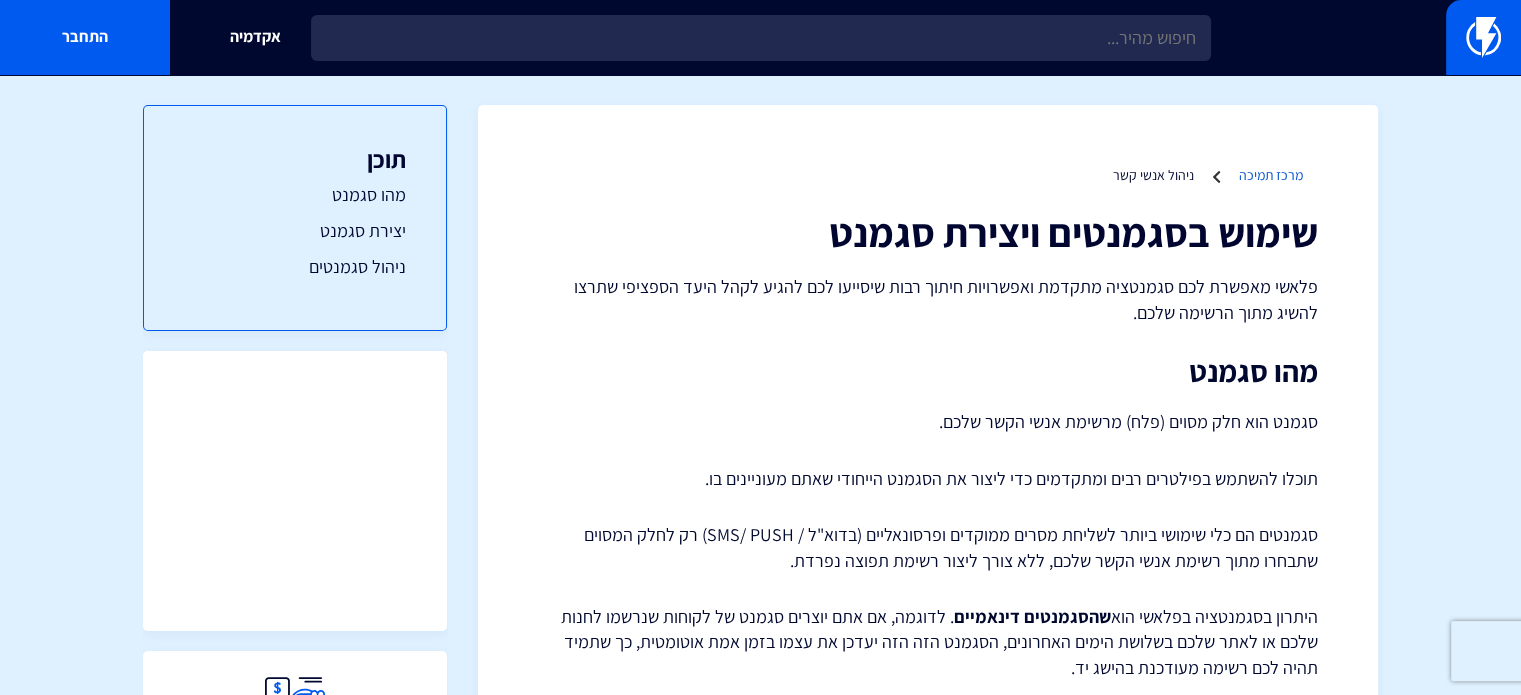 click on "מרכז תמיכה" at bounding box center [1271, 175] 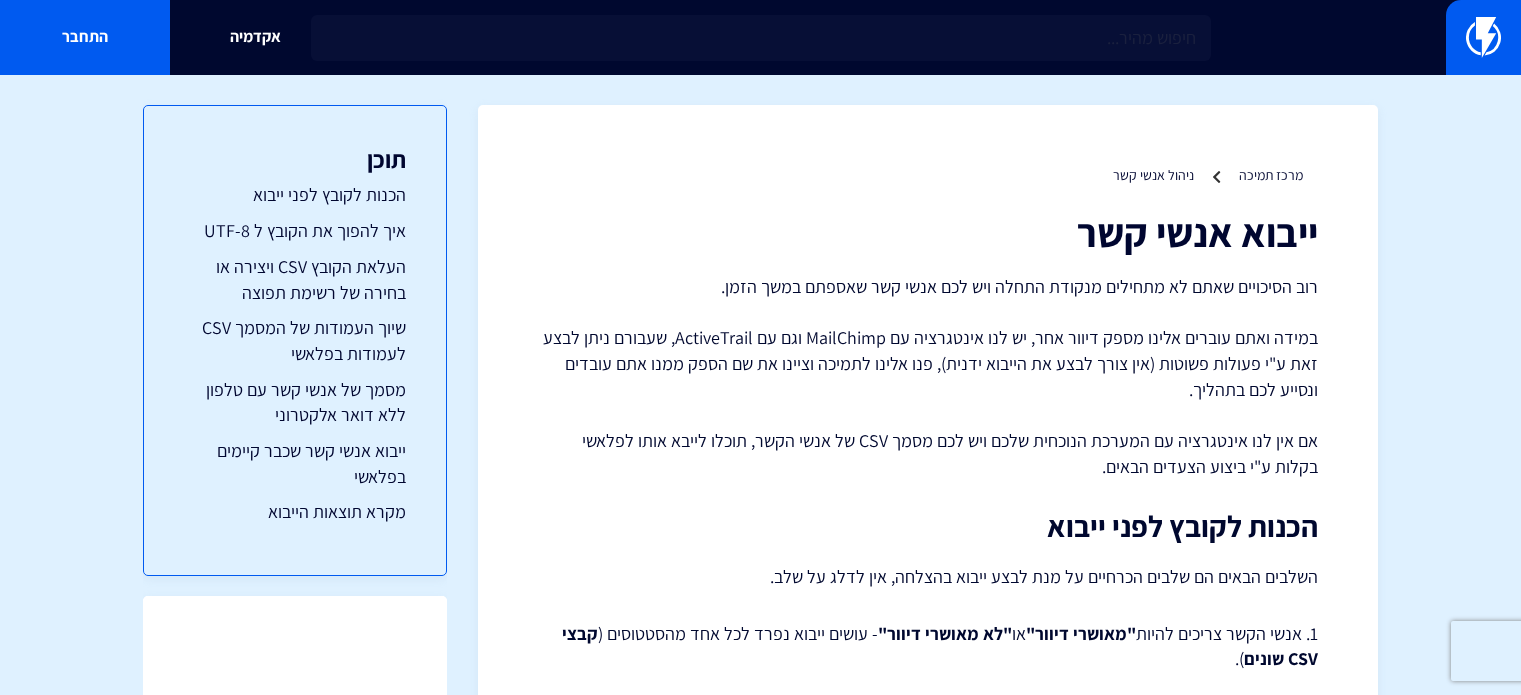 scroll, scrollTop: 0, scrollLeft: 0, axis: both 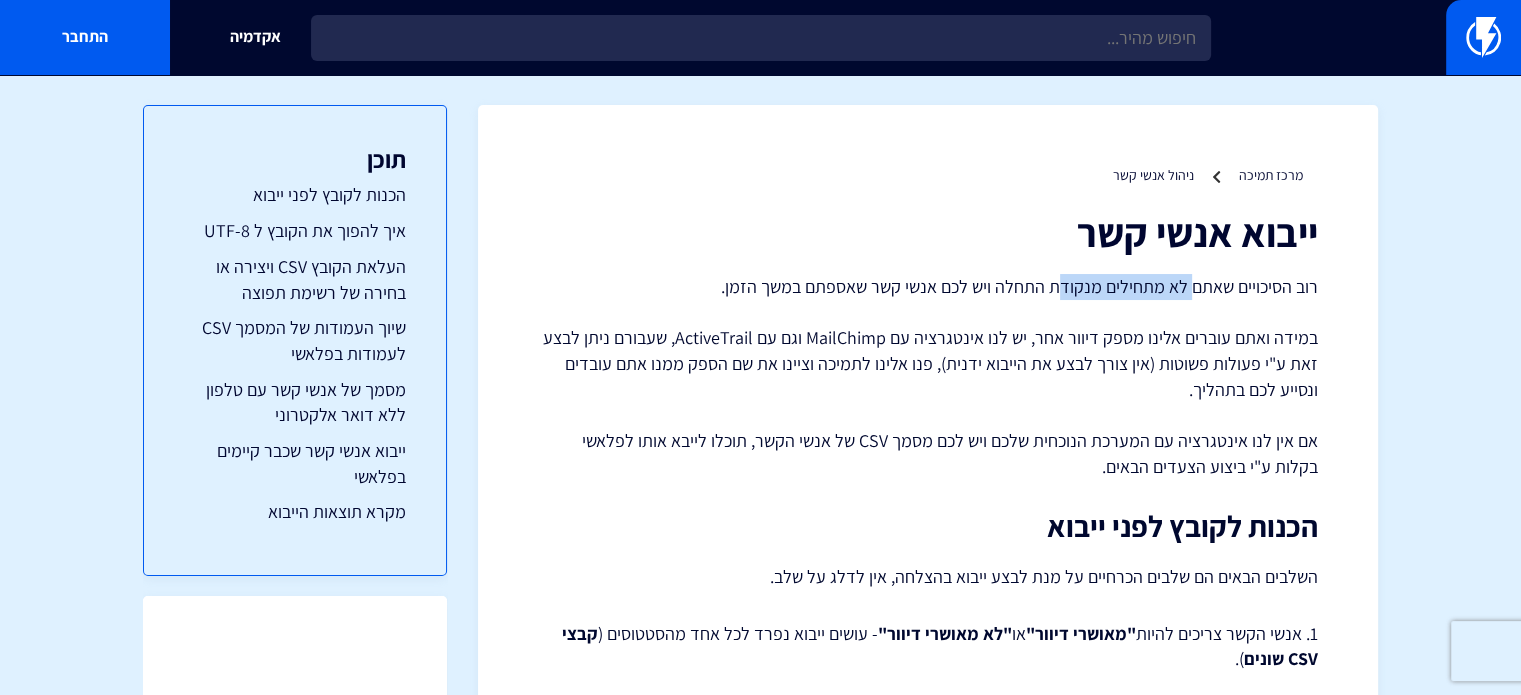 drag, startPoint x: 1061, startPoint y: 279, endPoint x: 1200, endPoint y: 264, distance: 139.807 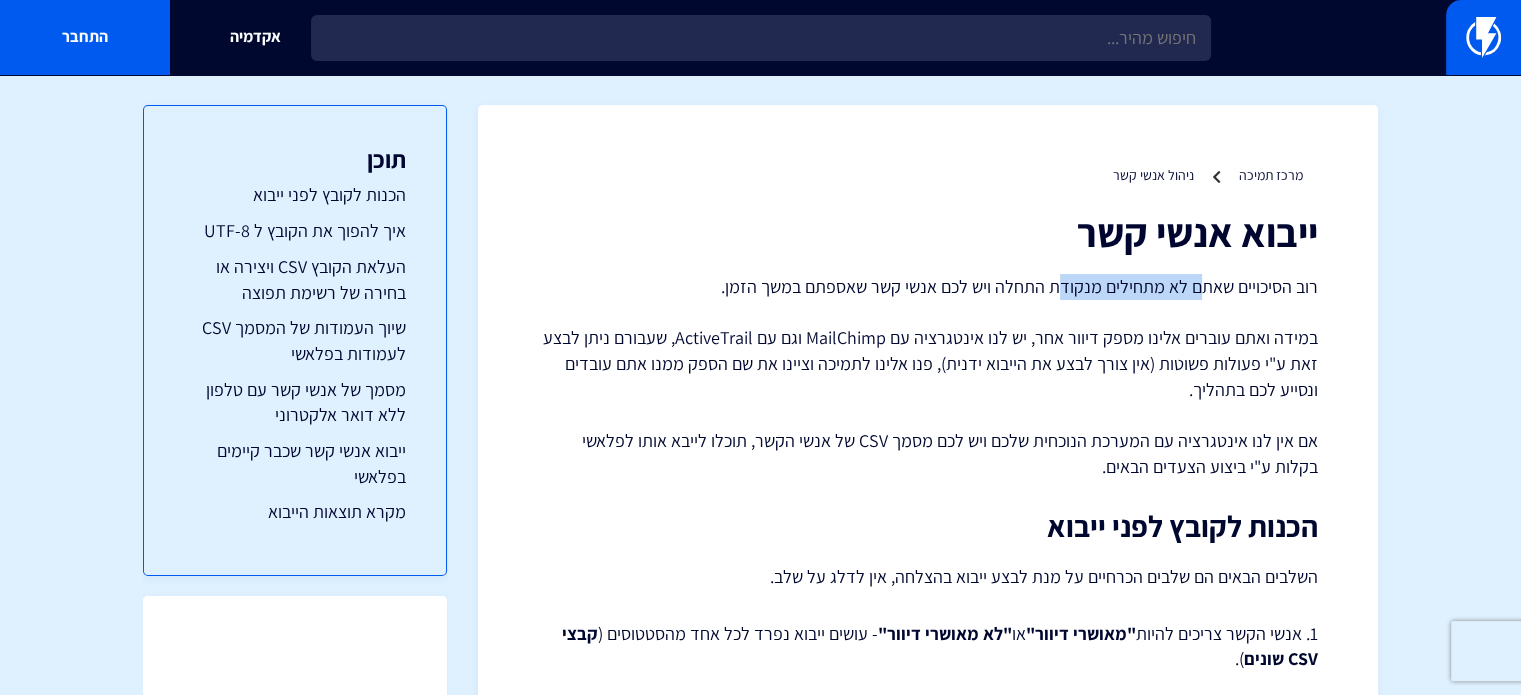 click on "ייבוא אנשי קשר
רוב הסיכויים שאתם לא מתחילים מנקודת התחלה ויש לכם אנשי קשר שאספתם במשך הזמן. במידה ואתם עוברים אלינו מספק דיוור אחר, יש לנו אינטגרציה עם MailChimp וגם עם ActiveTrail, שעבורם ניתן לבצע זאת ע"י פעולות פשוטות (אין צורך לבצע את הייבוא ידנית), פנו אלינו לתמיכה וציינו את שם הספק ממנו אתם עובדים ונסייע לכם בתהליך. אם אין לנו אינטגרציה עם המערכת הנוכחית שלכם ויש לכם מסמך CSV של אנשי הקשר, תוכלו לייבא אותו לפלאשי בקלות ע"י ביצוע הצעדים הבאים.
הכנות לקובץ לפני ייבוא
השלבים הבאים הם שלבים הכרחיים על מנת לבצע ייבוא בהצלחה, אין לדלג על שלב.
)." at bounding box center (928, 4779) 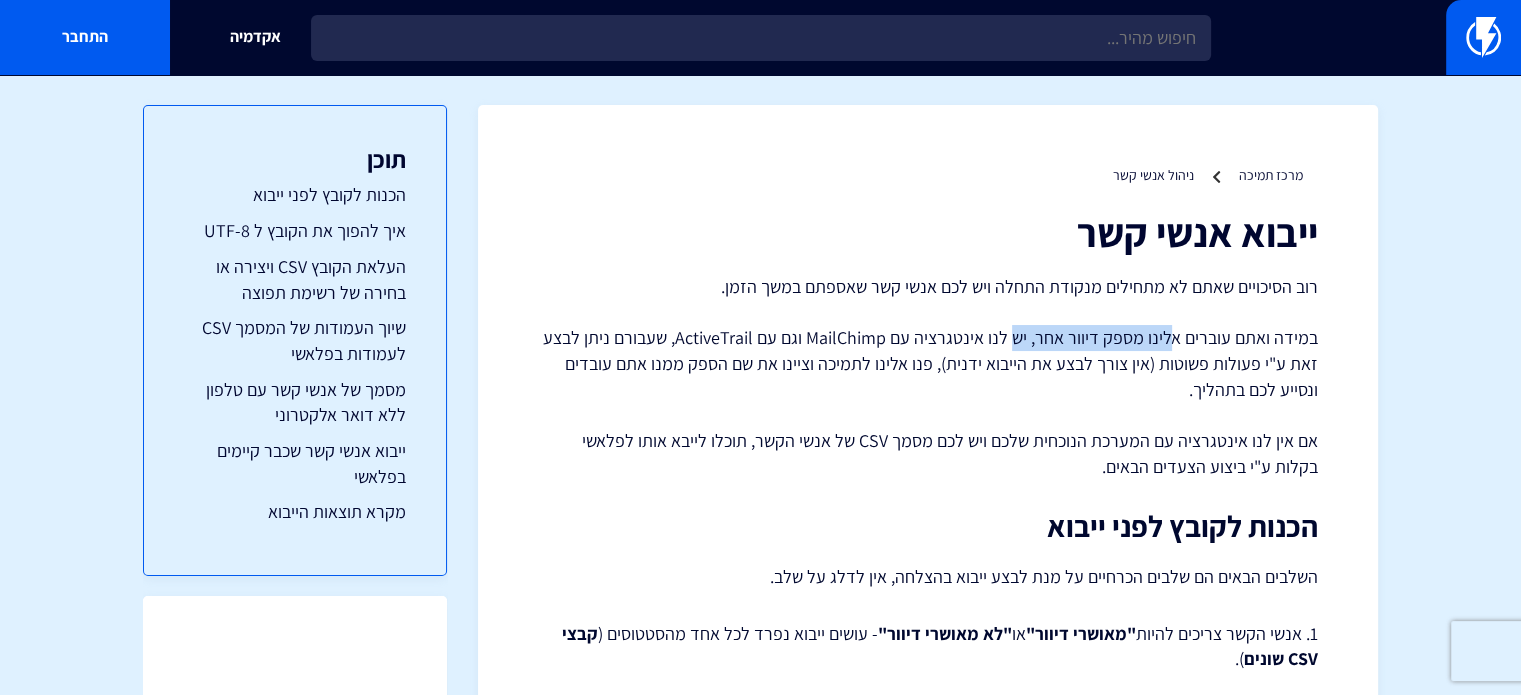 drag, startPoint x: 1021, startPoint y: 337, endPoint x: 1168, endPoint y: 333, distance: 147.05441 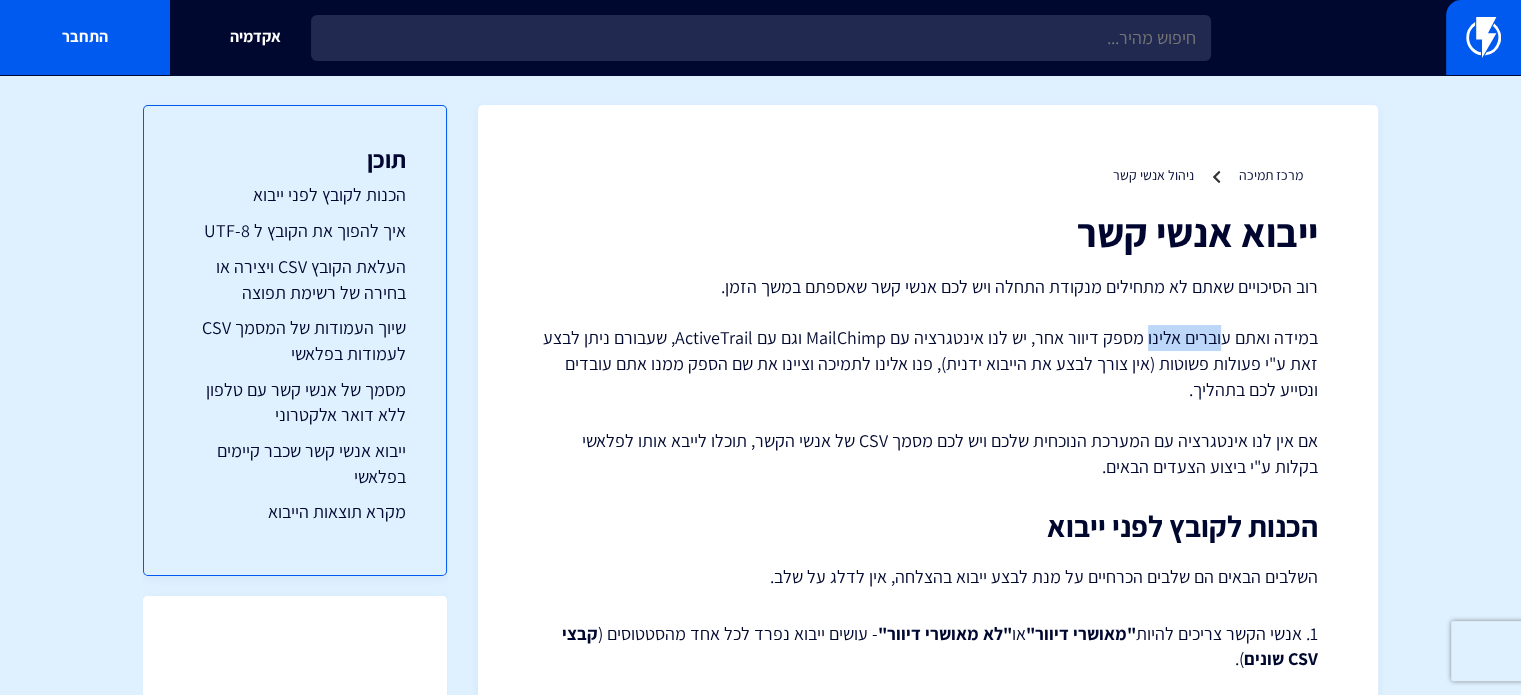 drag, startPoint x: 1150, startPoint y: 333, endPoint x: 1225, endPoint y: 333, distance: 75 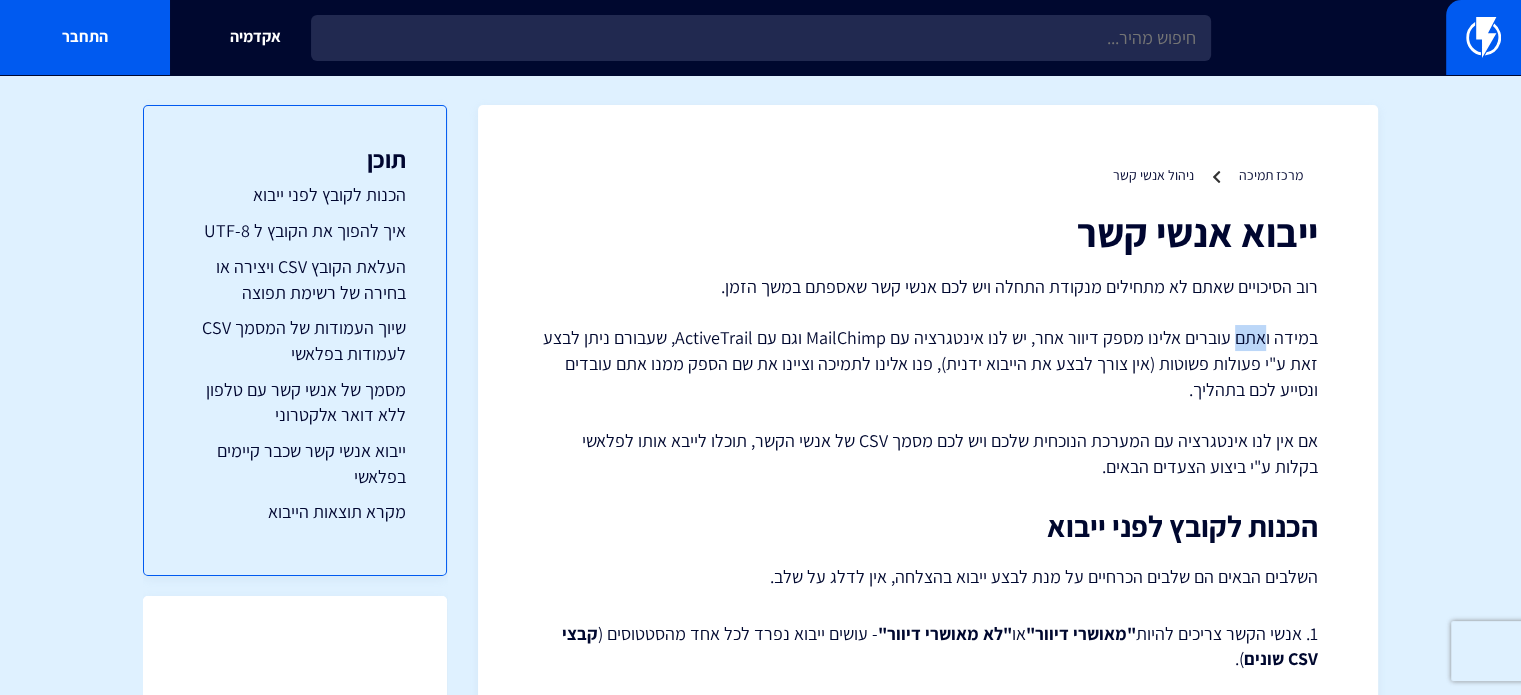 drag, startPoint x: 1239, startPoint y: 329, endPoint x: 1268, endPoint y: 329, distance: 29 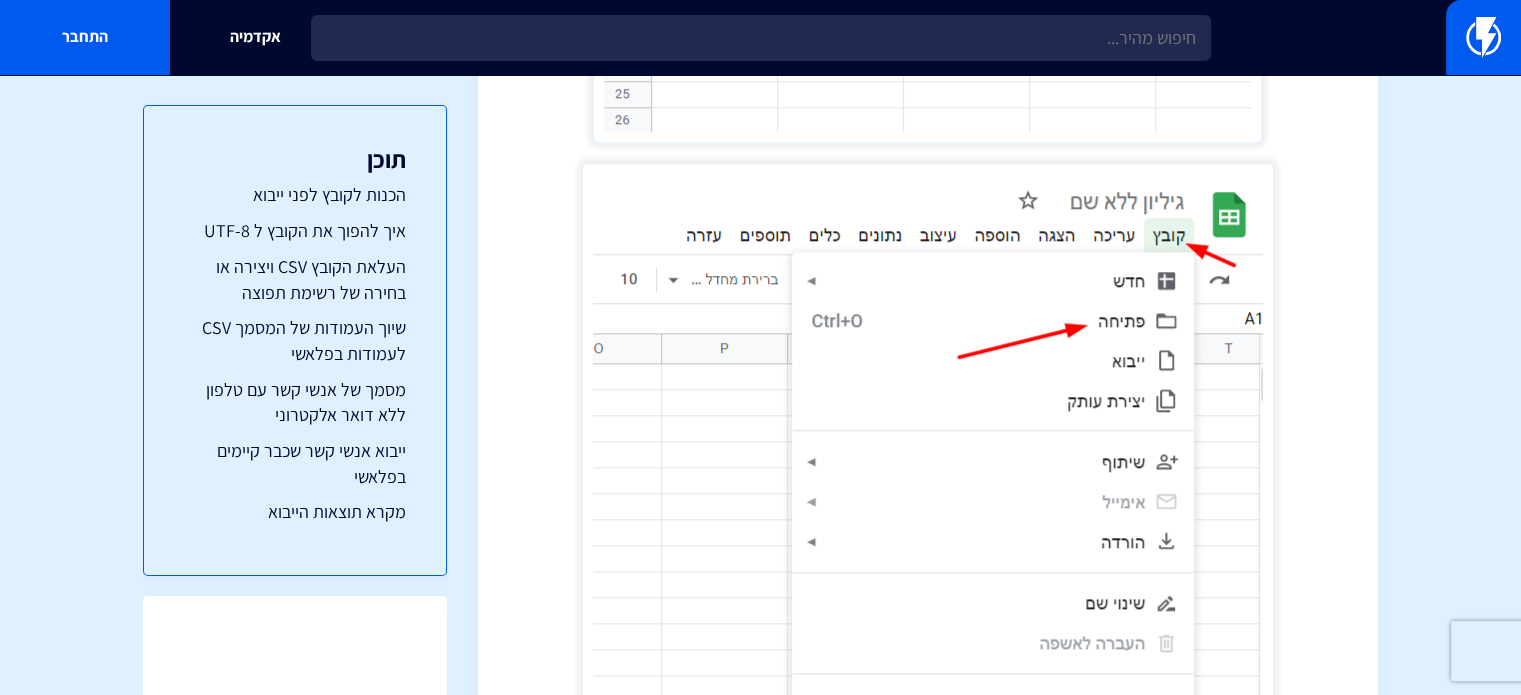 scroll, scrollTop: 1900, scrollLeft: 0, axis: vertical 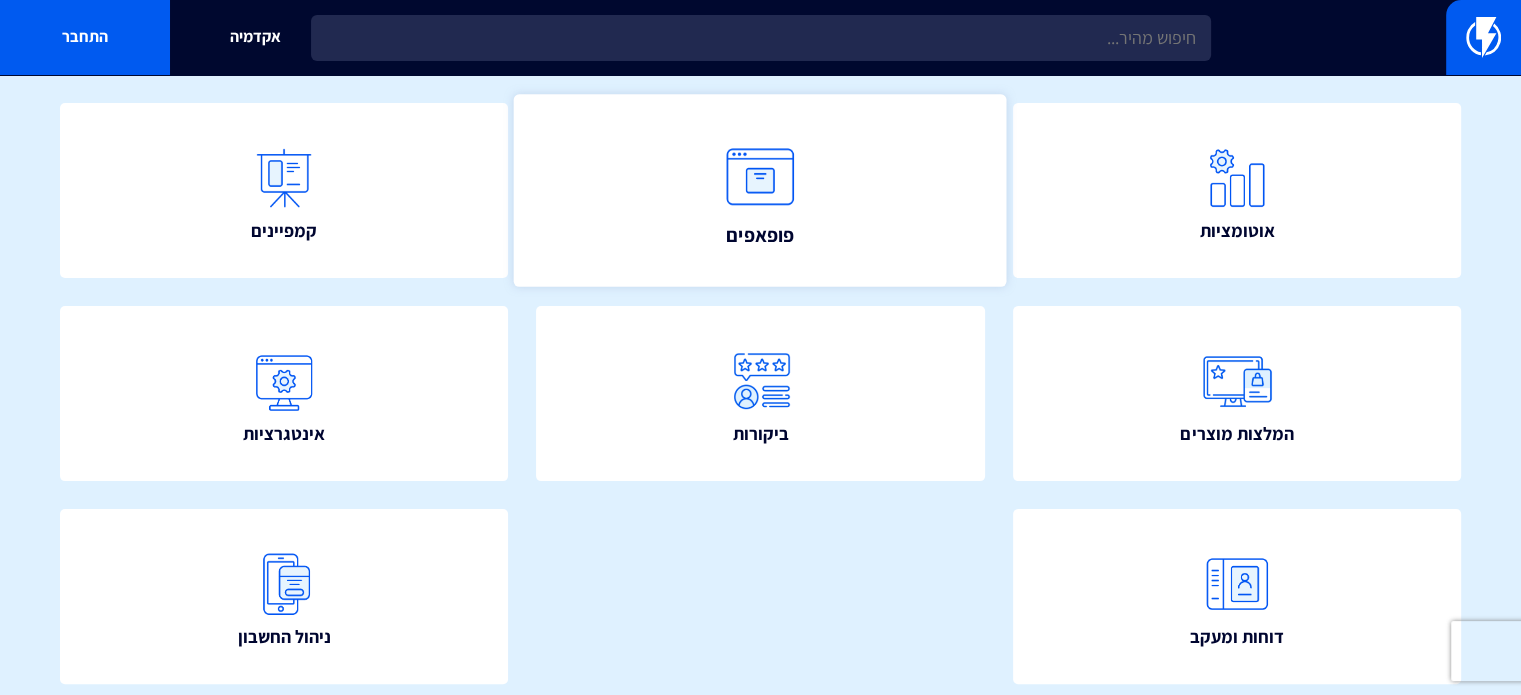 click on "פופאפים" at bounding box center (760, 190) 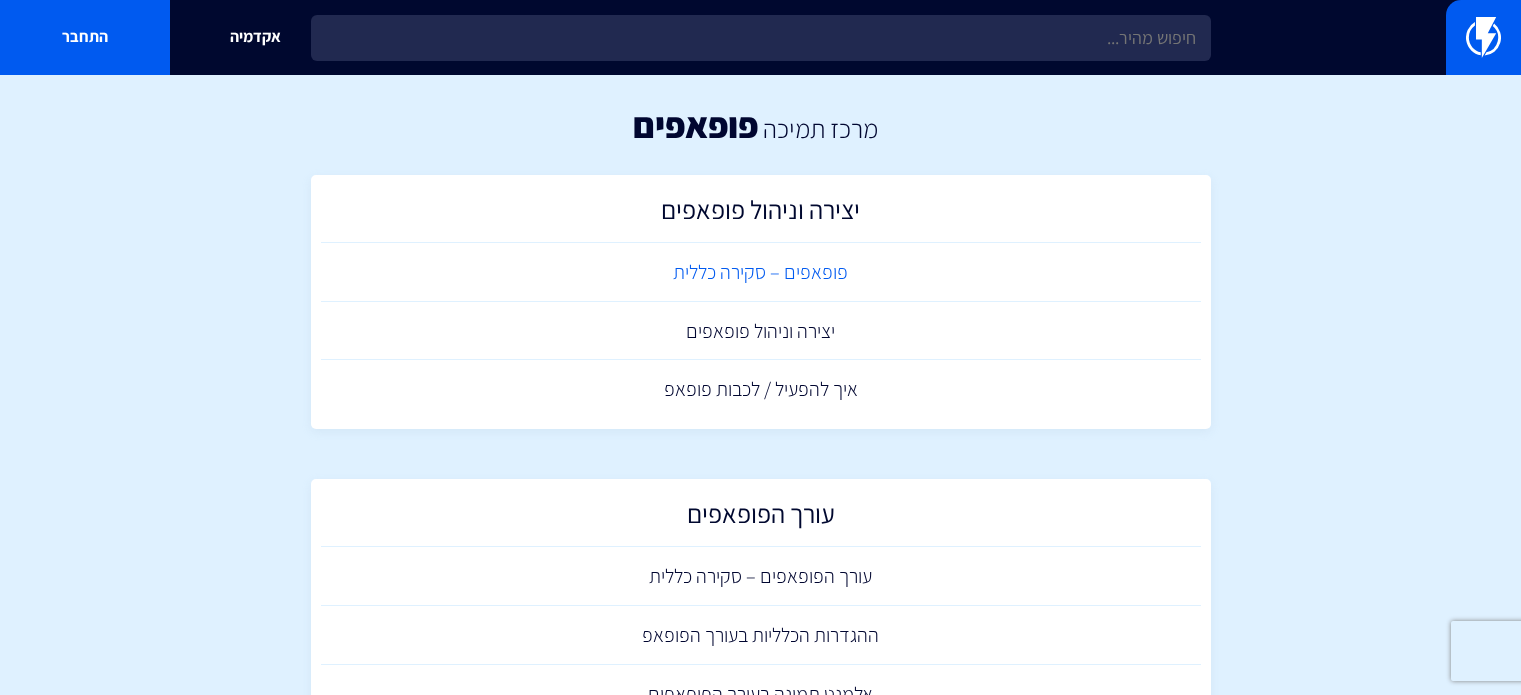 scroll, scrollTop: 0, scrollLeft: 0, axis: both 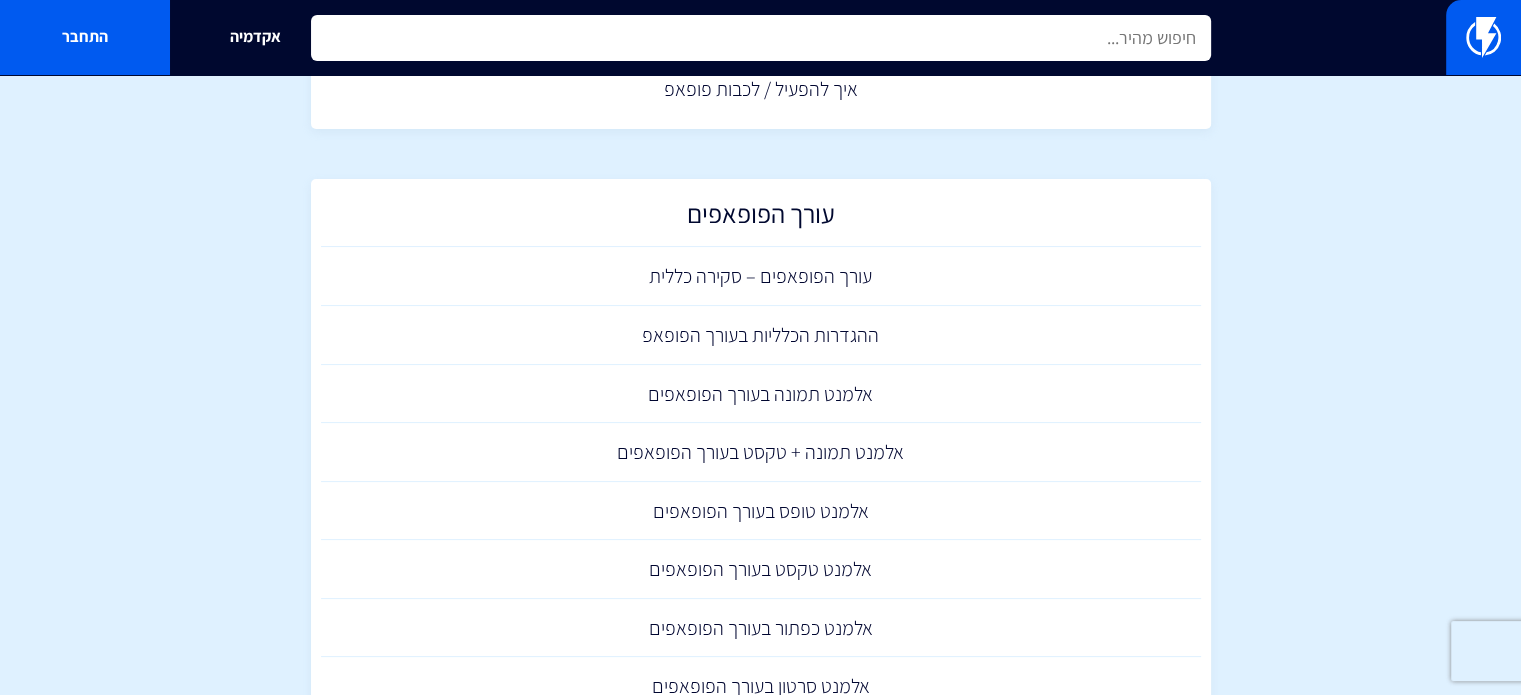 click at bounding box center (761, 38) 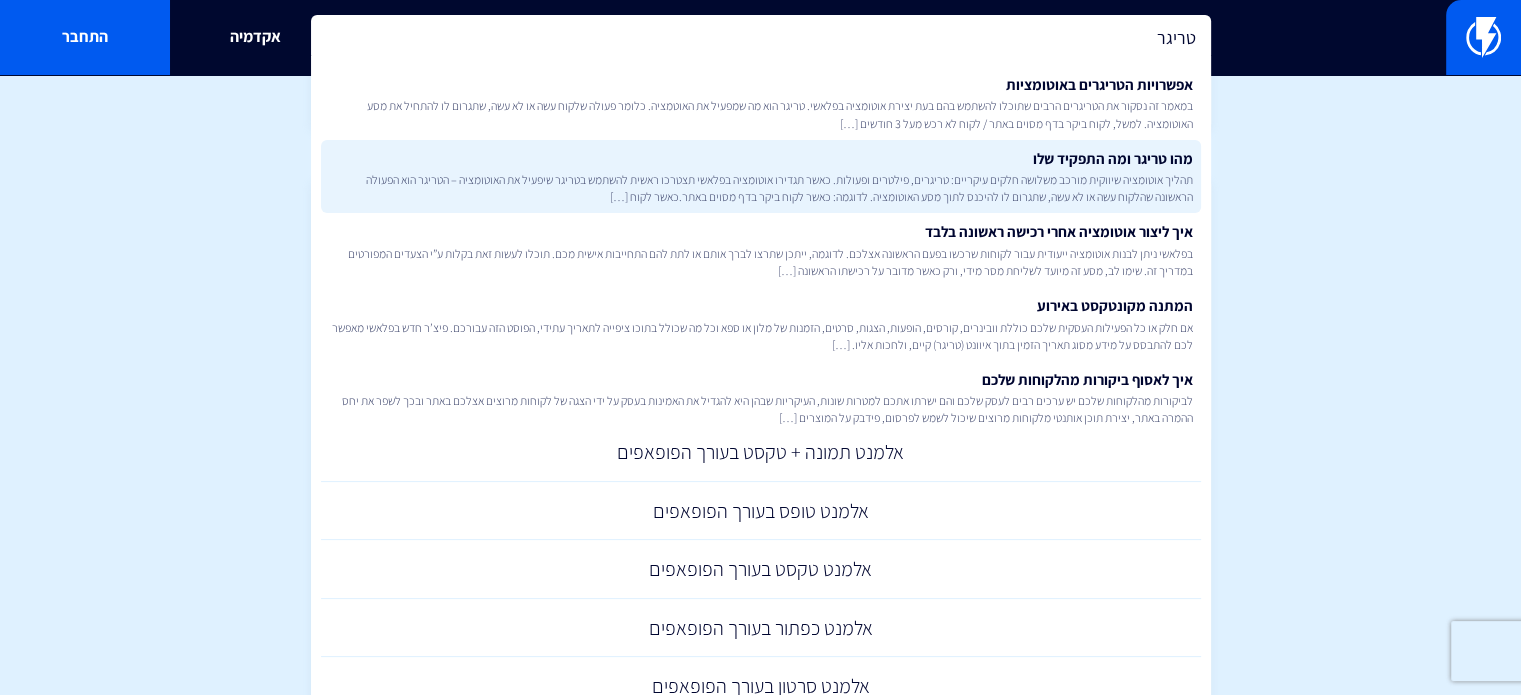 type on "טריגר" 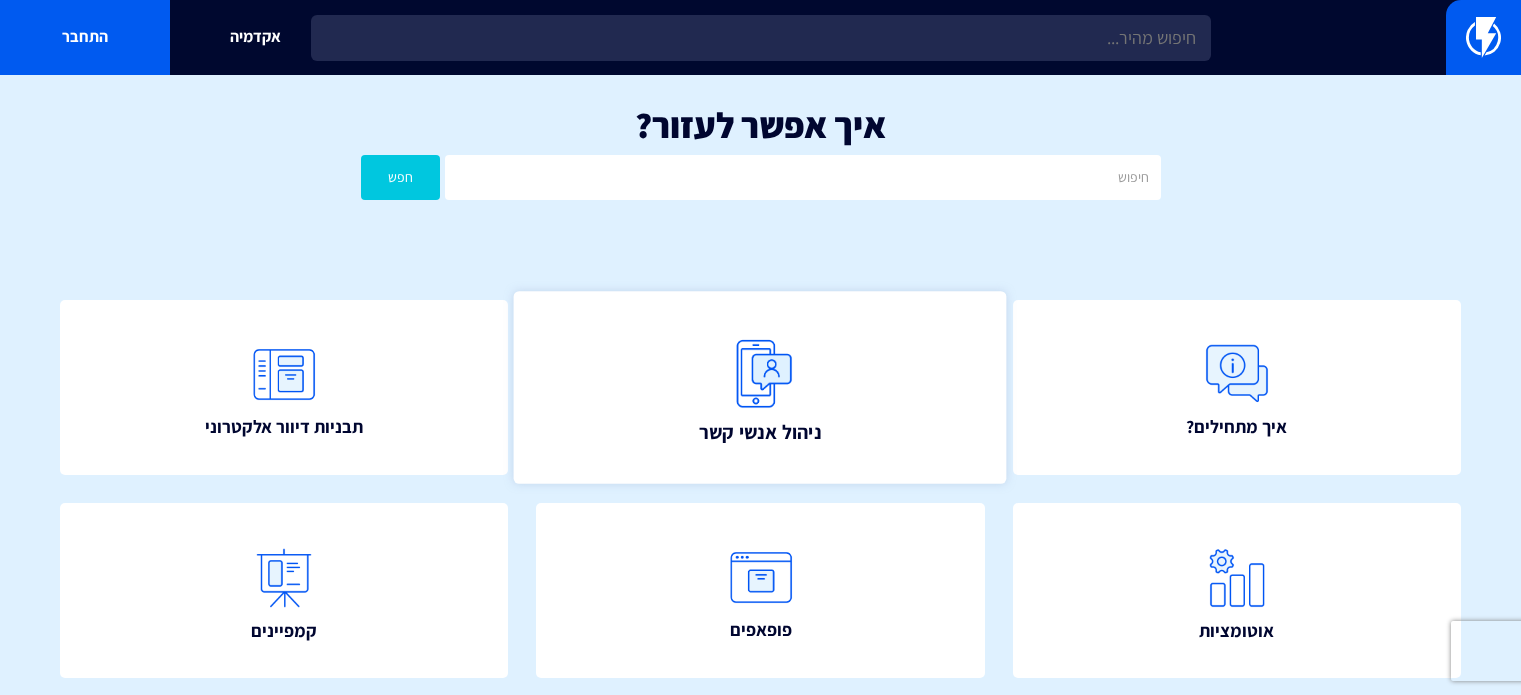 scroll, scrollTop: 0, scrollLeft: 0, axis: both 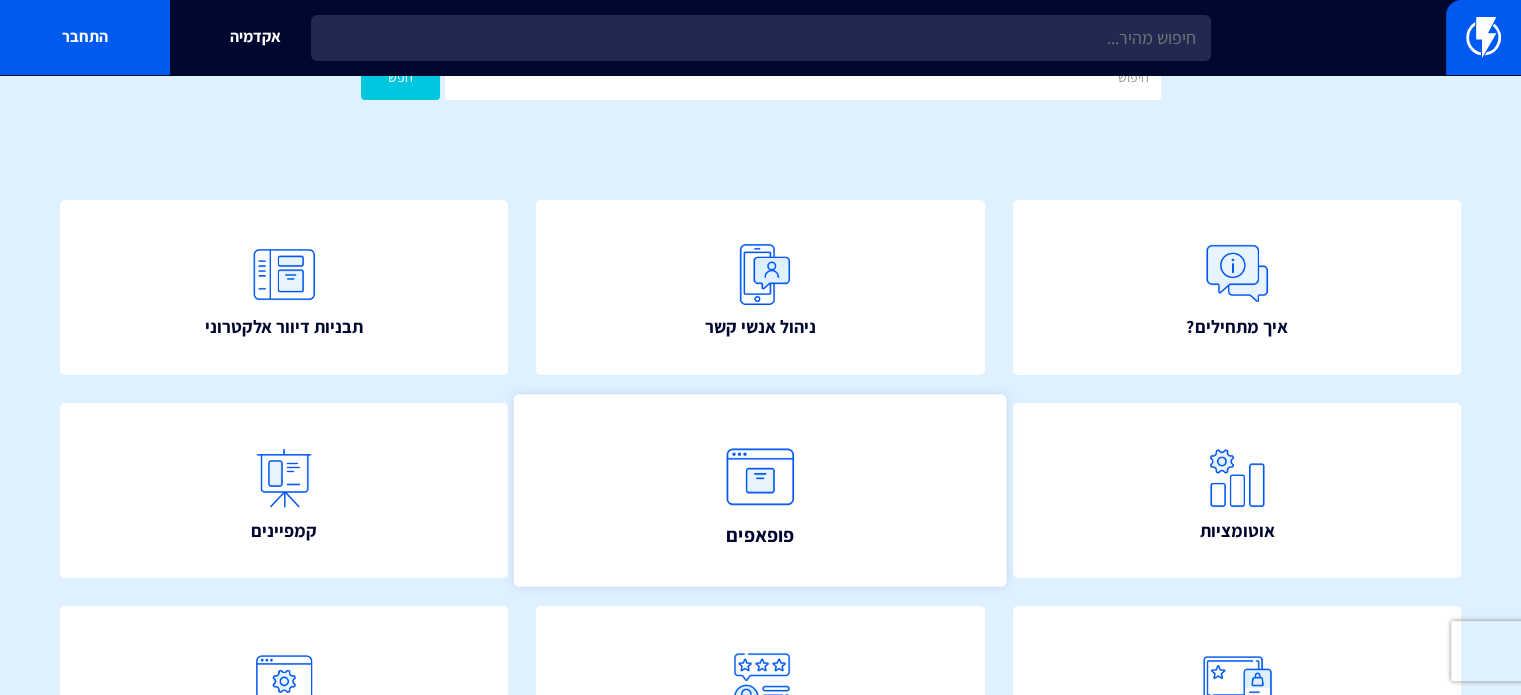 click at bounding box center [761, 476] 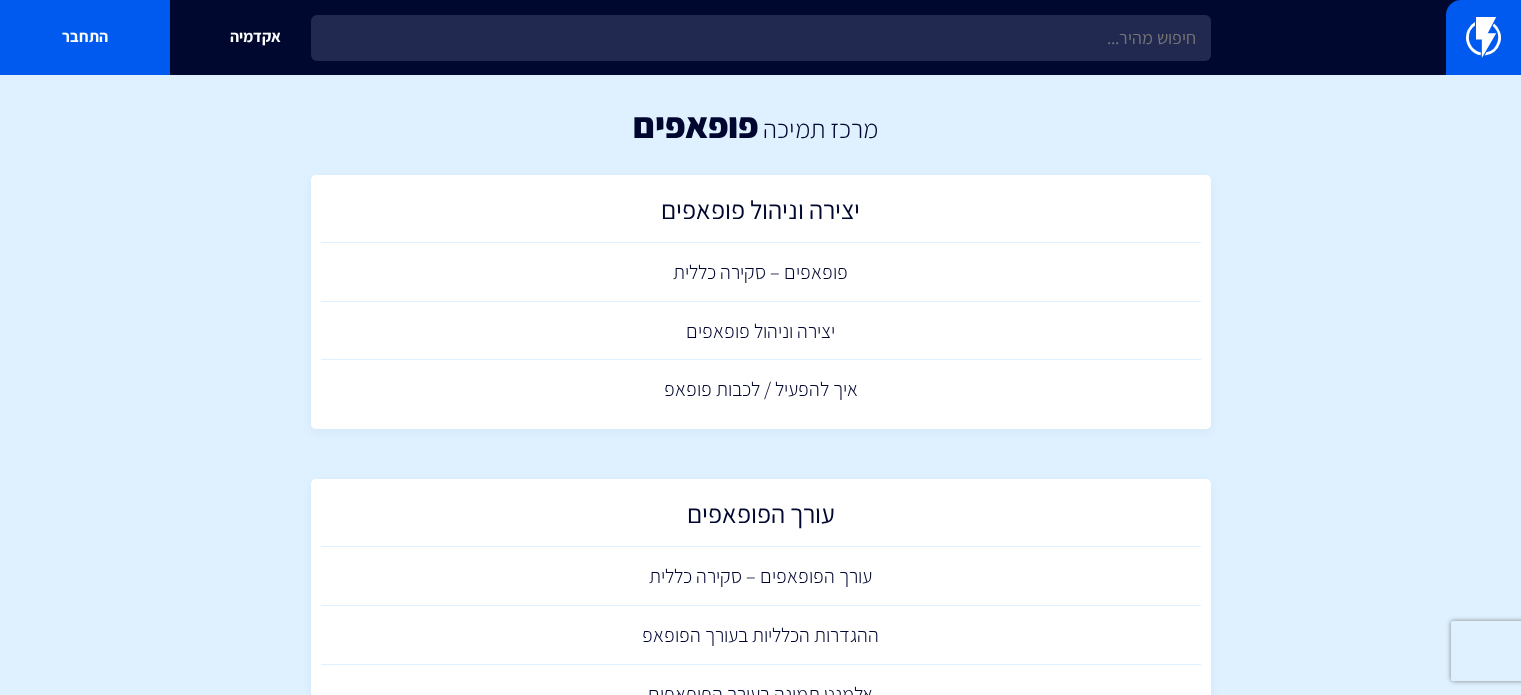 scroll, scrollTop: 0, scrollLeft: 0, axis: both 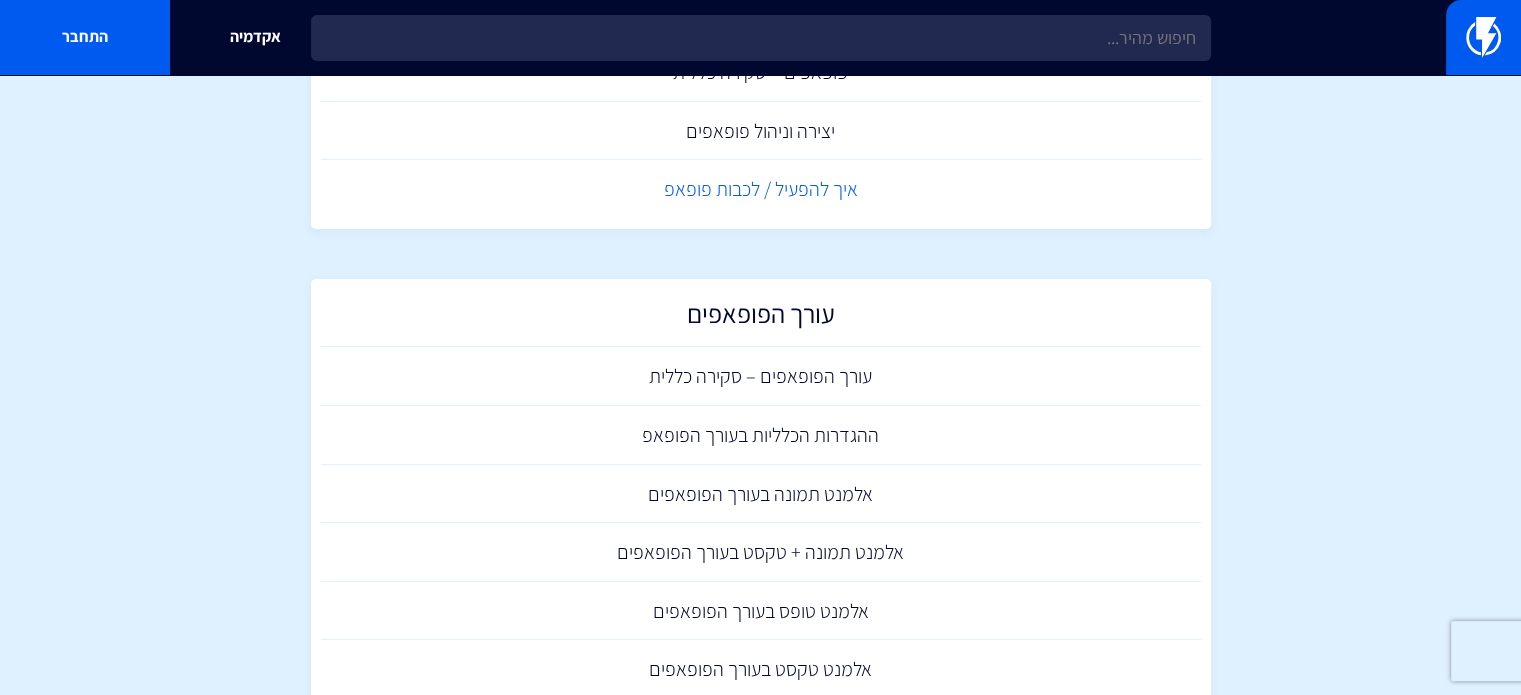 click on "איך להפעיל / לכבות פופאפ" at bounding box center (761, 189) 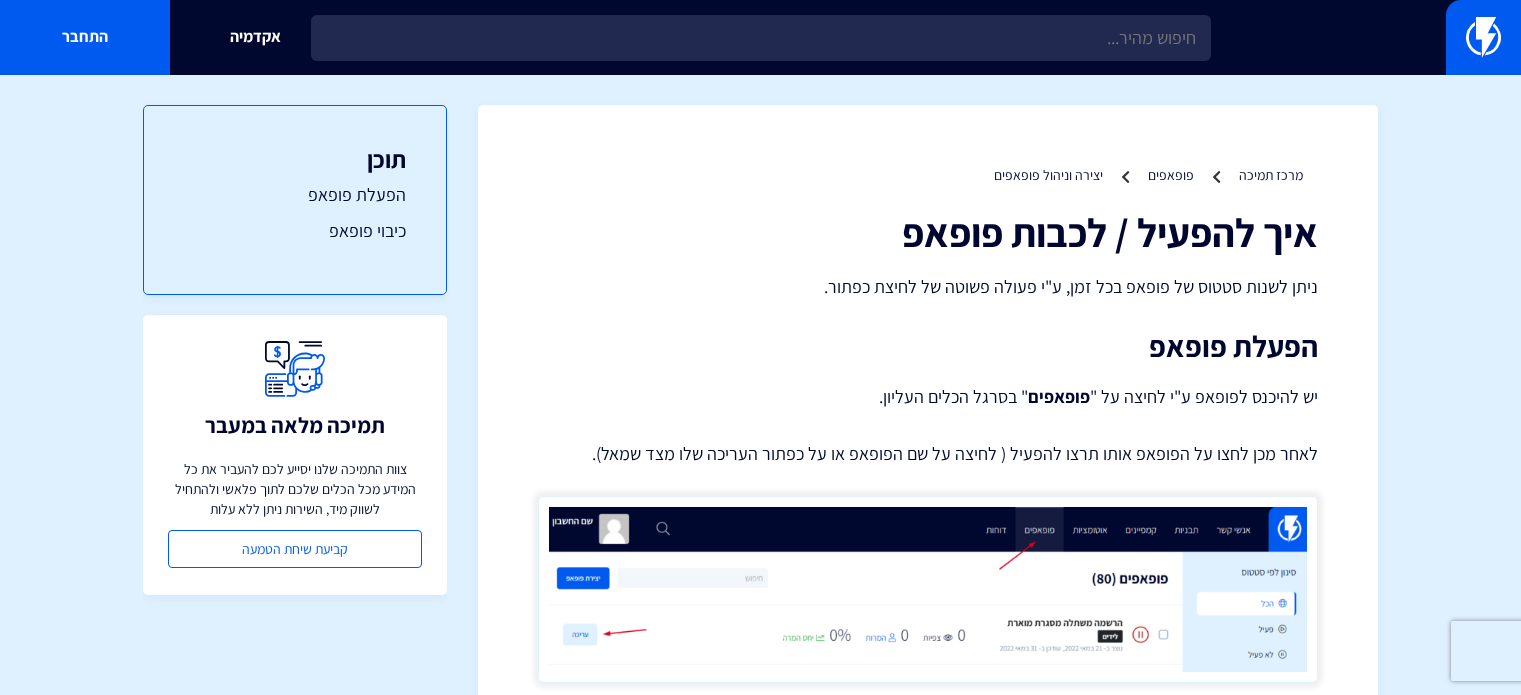 scroll, scrollTop: 0, scrollLeft: 0, axis: both 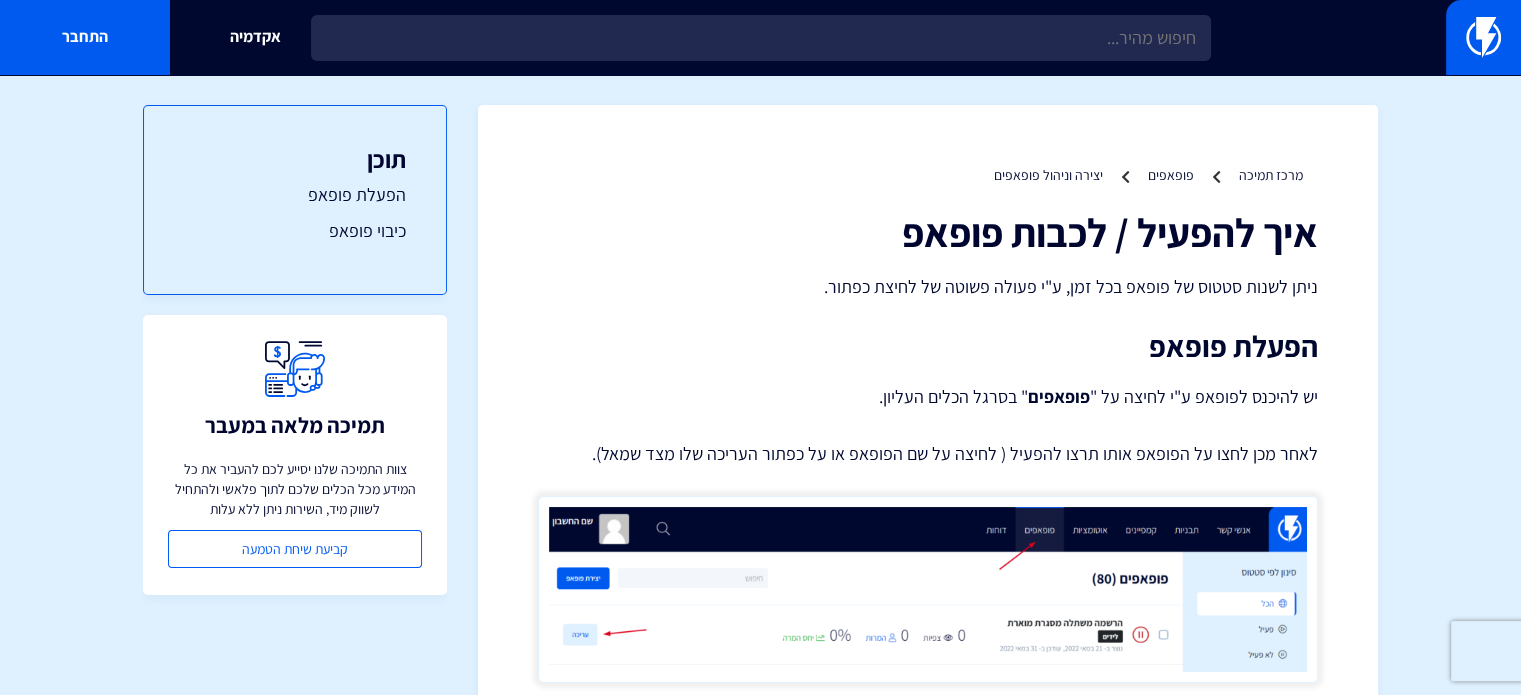 click on "מרכז תמיכה
פופאפים
יצירה וניהול פופאפים
איך להפעיל / לכבות פופאפ
ניתן לשנות סטטוס של פופאפ בכל זמן, ע"י פעולה פשוטה של לחיצת כפתור.
הפעלת פופאפ
פופאפים" at bounding box center [928, 1268] 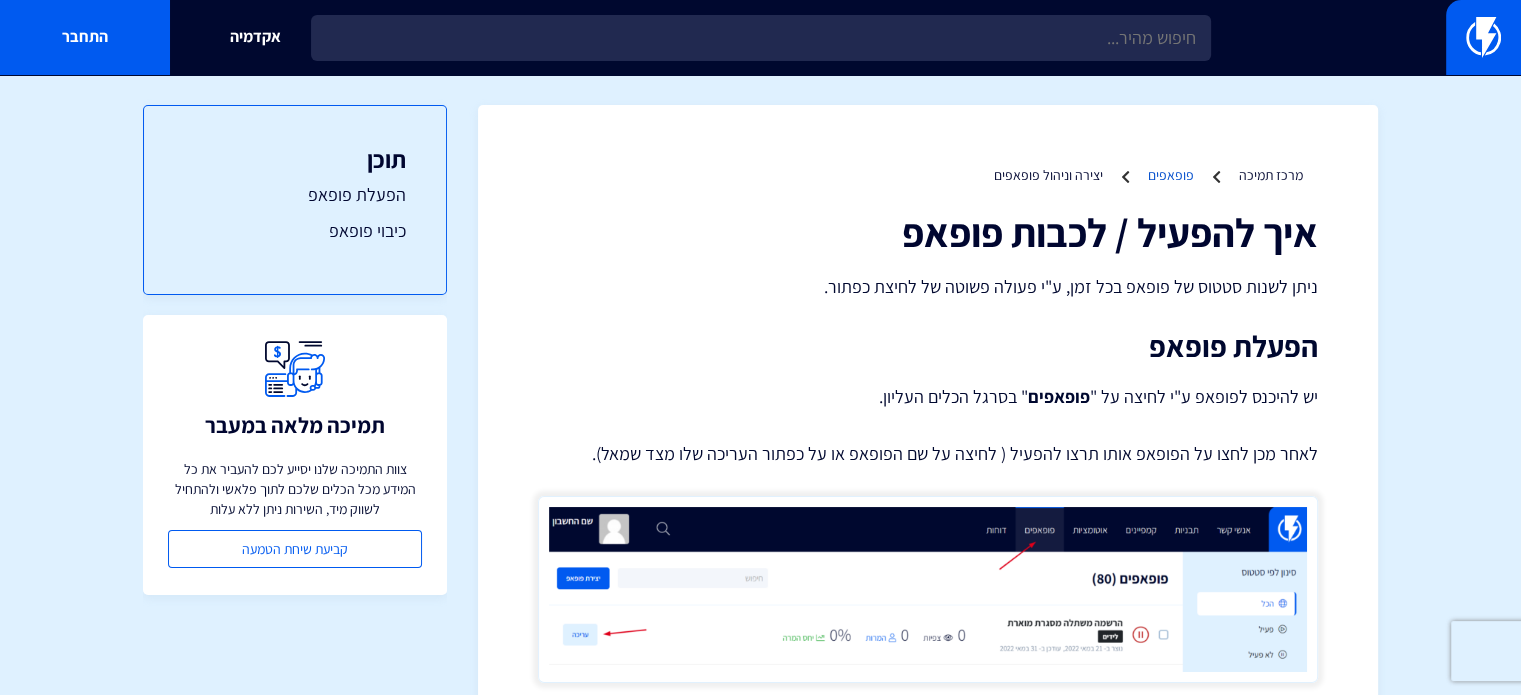 click on "פופאפים" at bounding box center [1171, 175] 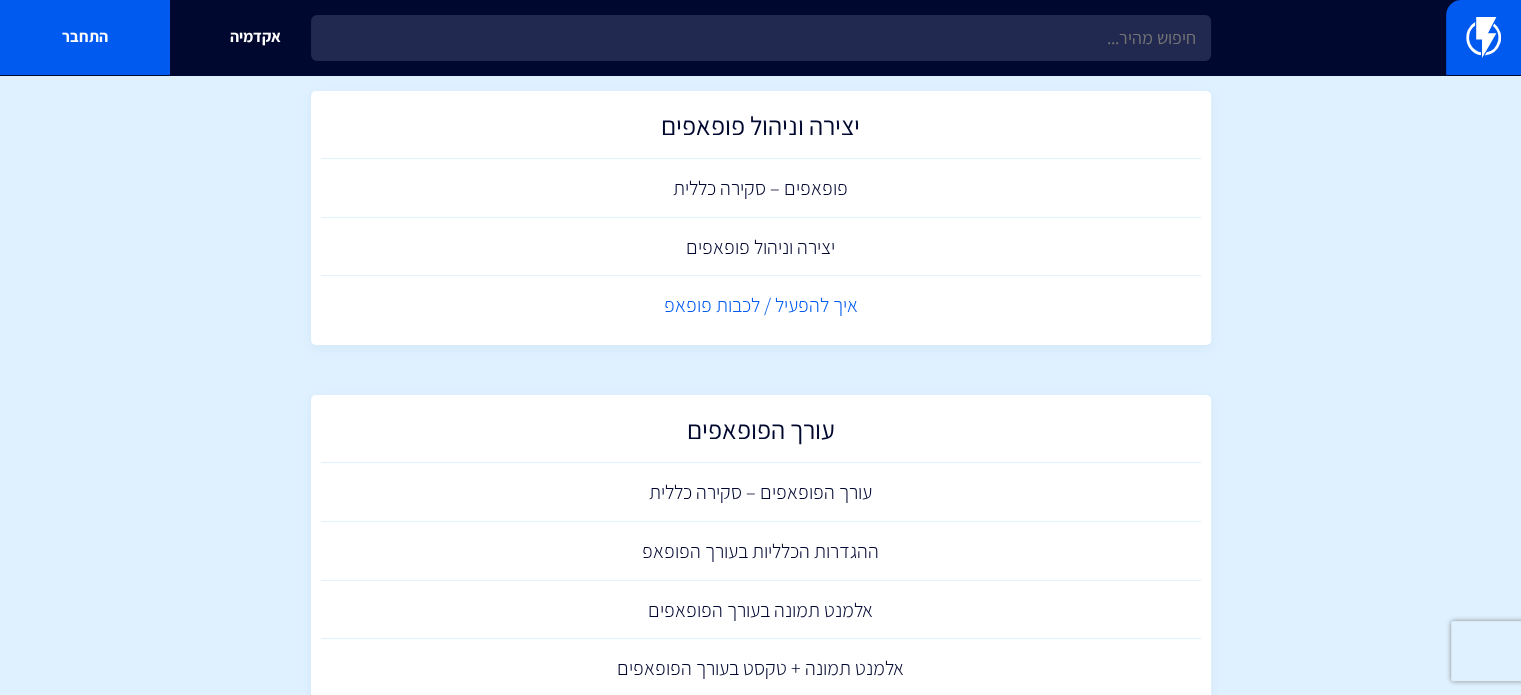 scroll, scrollTop: 0, scrollLeft: 0, axis: both 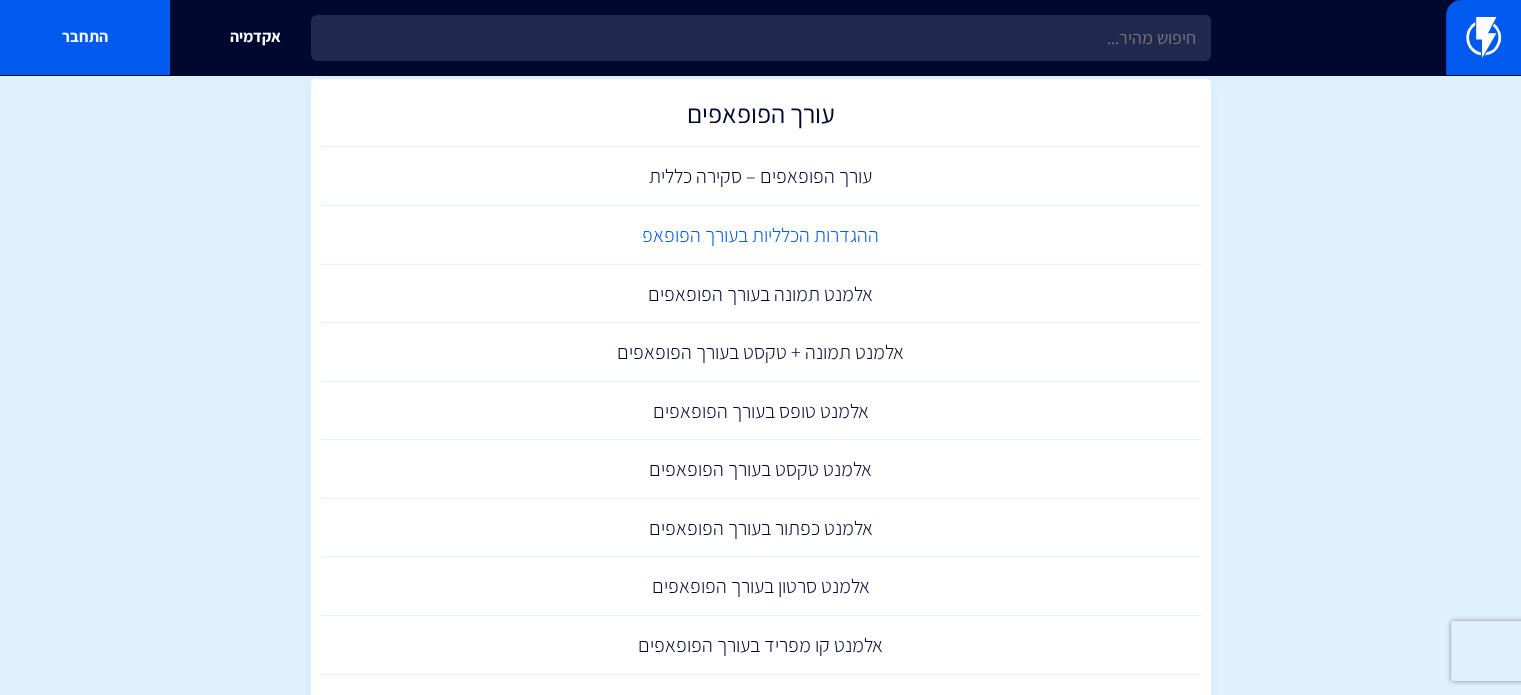 click on "ההגדרות הכלליות בעורך הפופאפ" at bounding box center [761, 235] 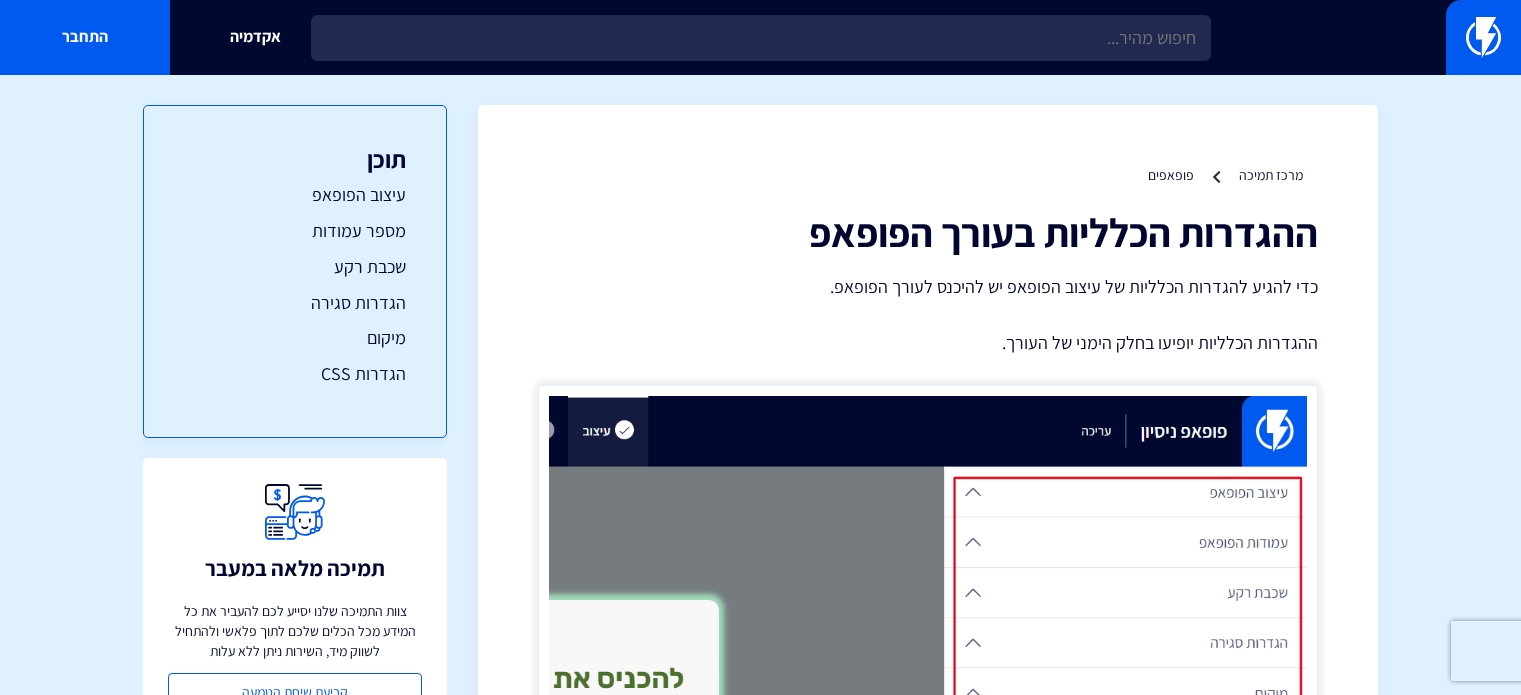 scroll, scrollTop: 0, scrollLeft: 0, axis: both 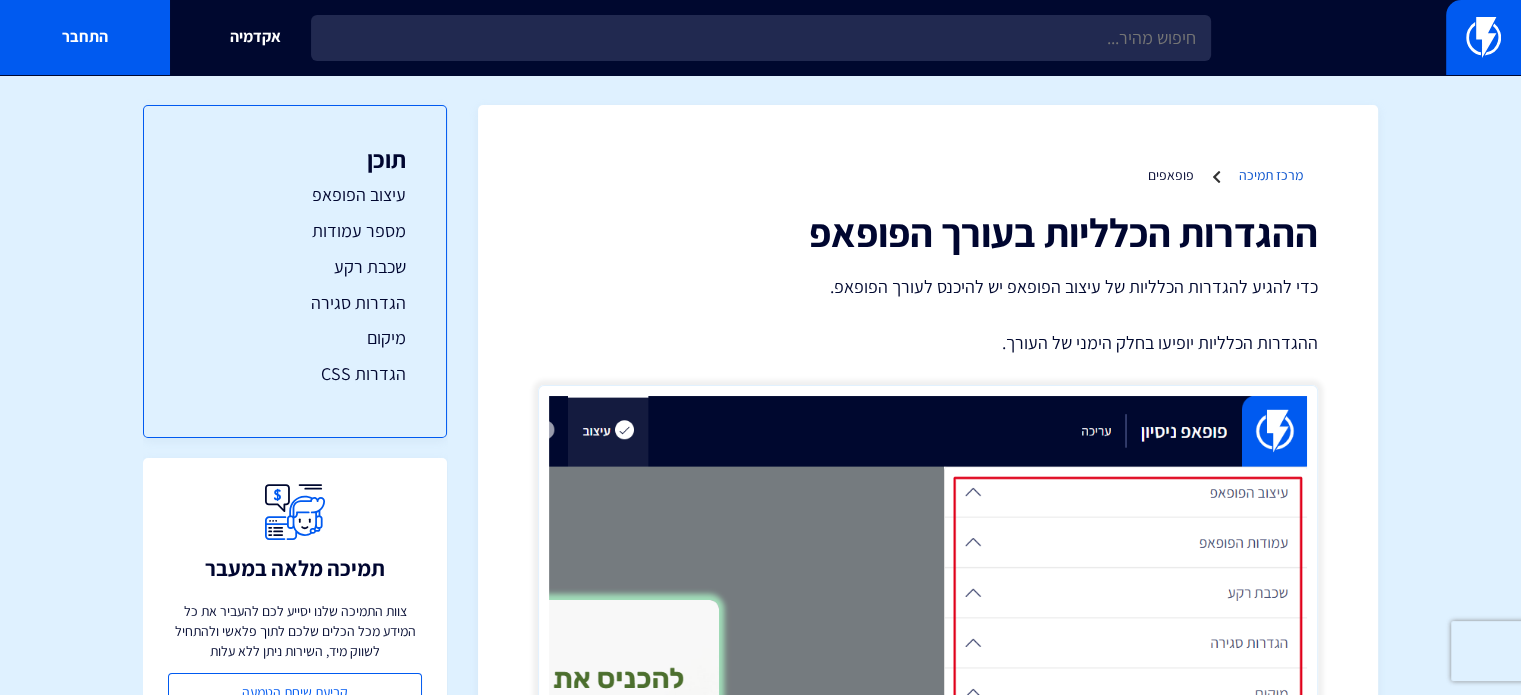 click on "מרכז תמיכה" at bounding box center [1271, 175] 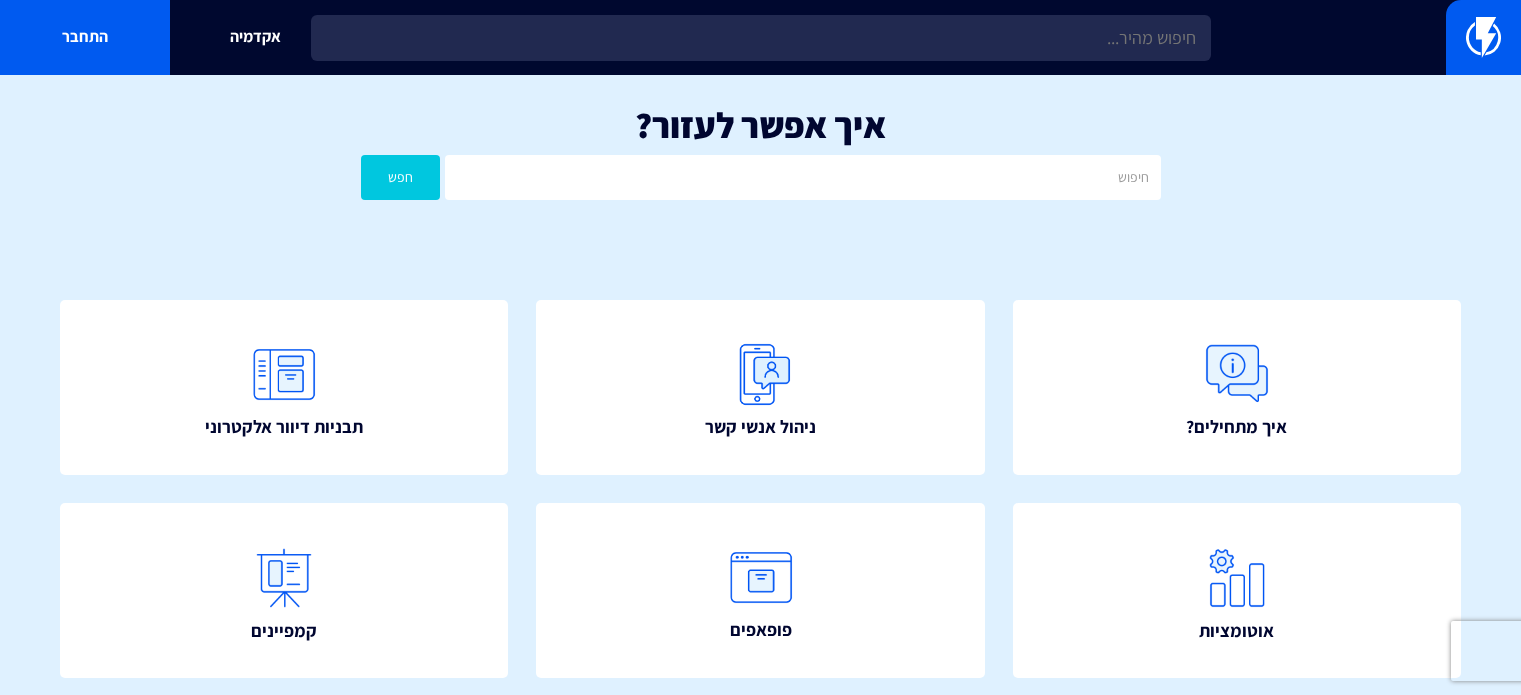 scroll, scrollTop: 0, scrollLeft: 0, axis: both 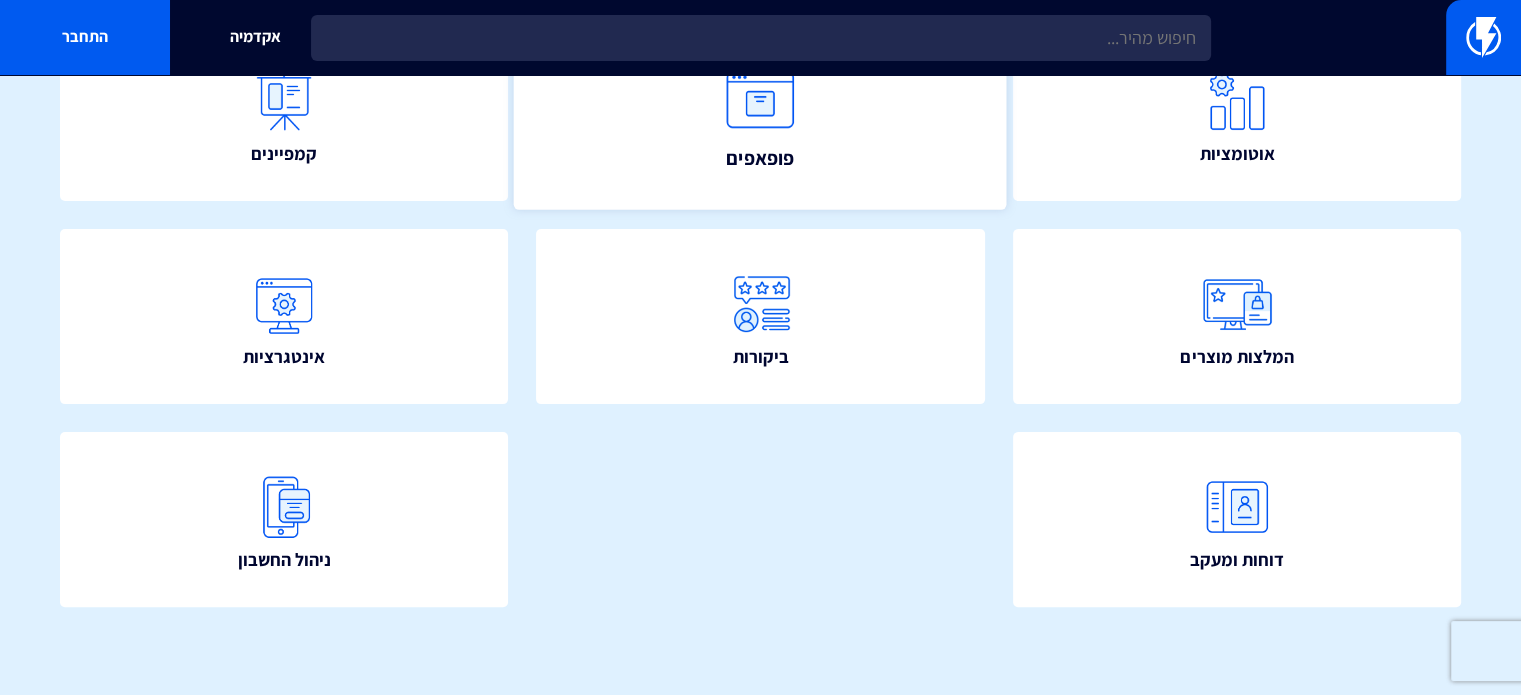 click at bounding box center (761, 99) 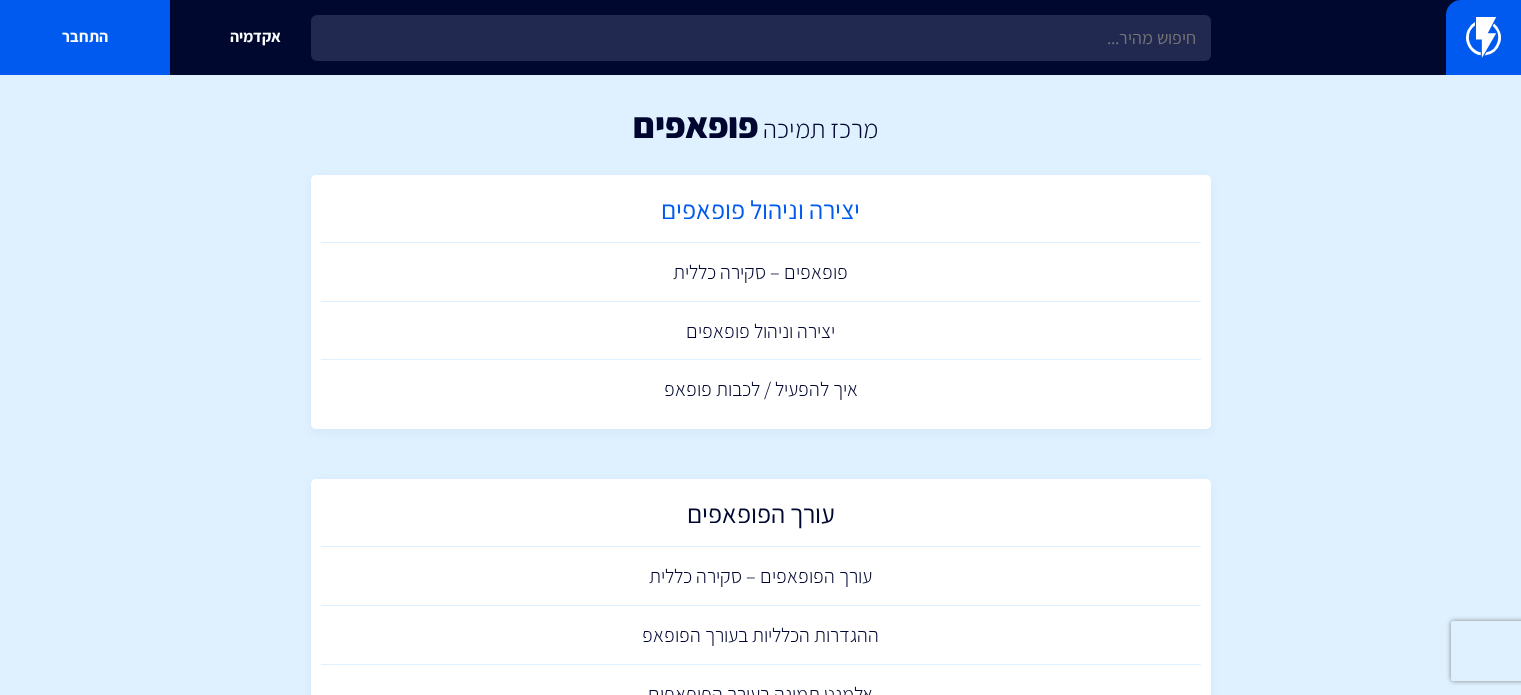 scroll, scrollTop: 0, scrollLeft: 0, axis: both 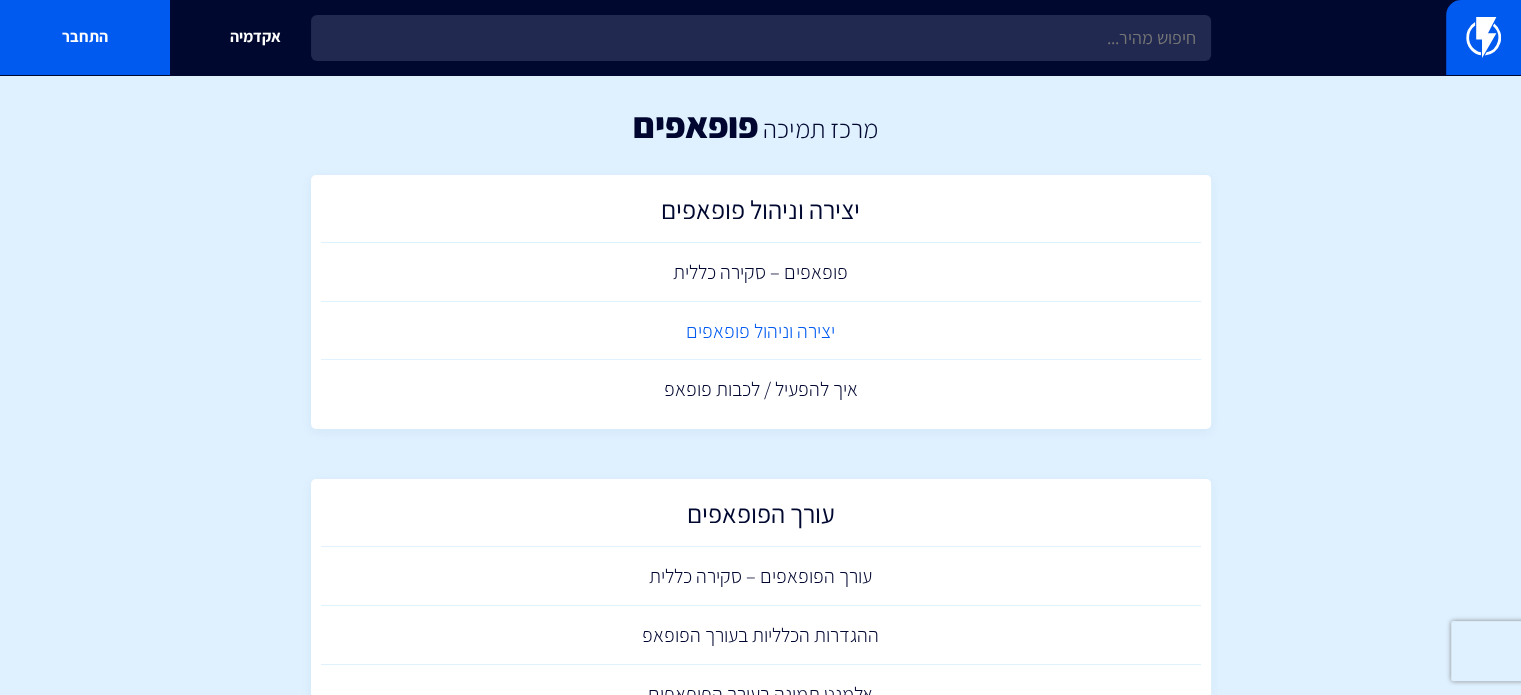 click on "יצירה וניהול פופאפים" at bounding box center [761, 331] 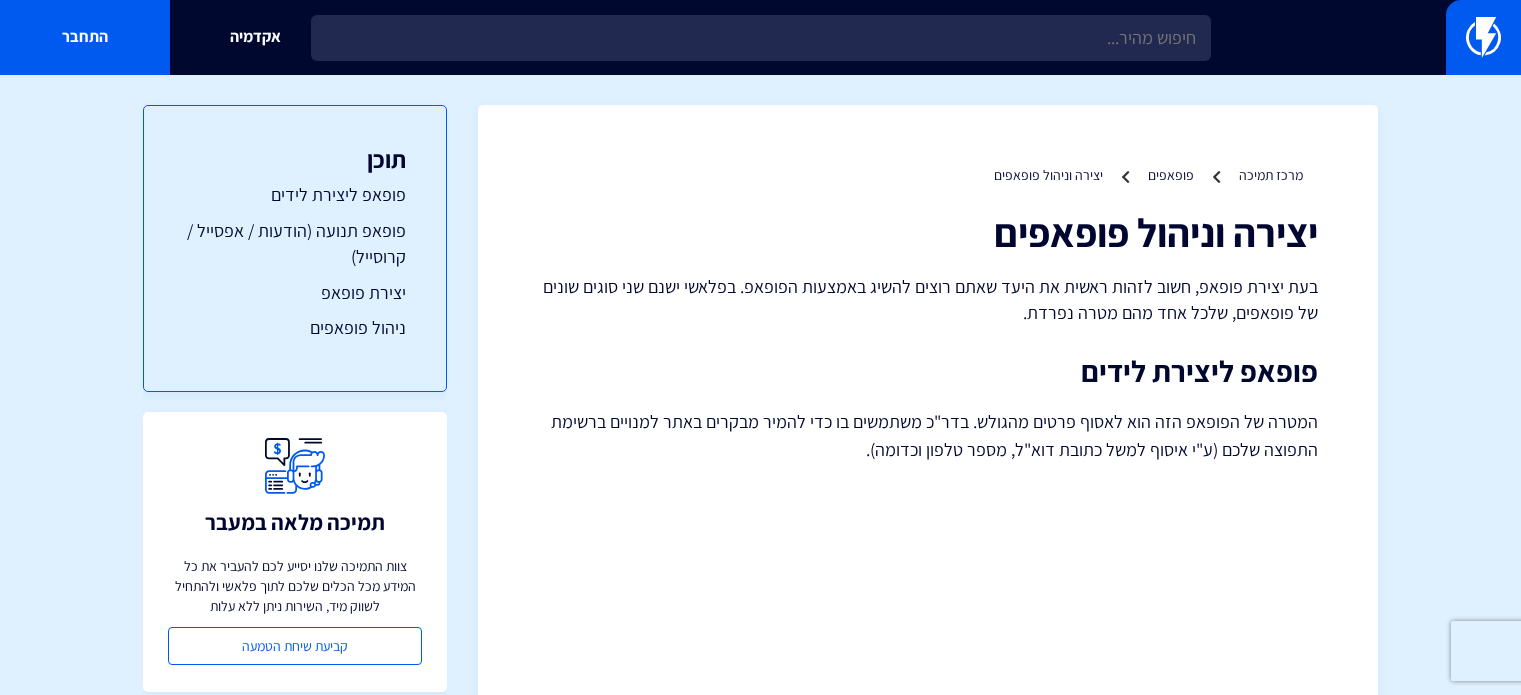 scroll, scrollTop: 0, scrollLeft: 0, axis: both 